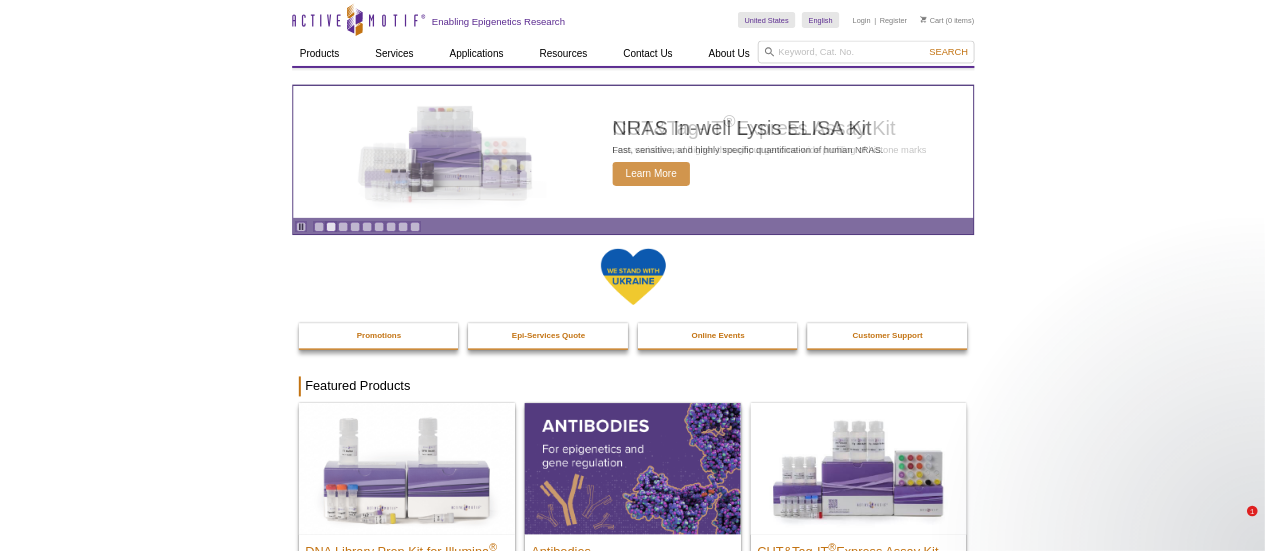 scroll, scrollTop: 0, scrollLeft: 0, axis: both 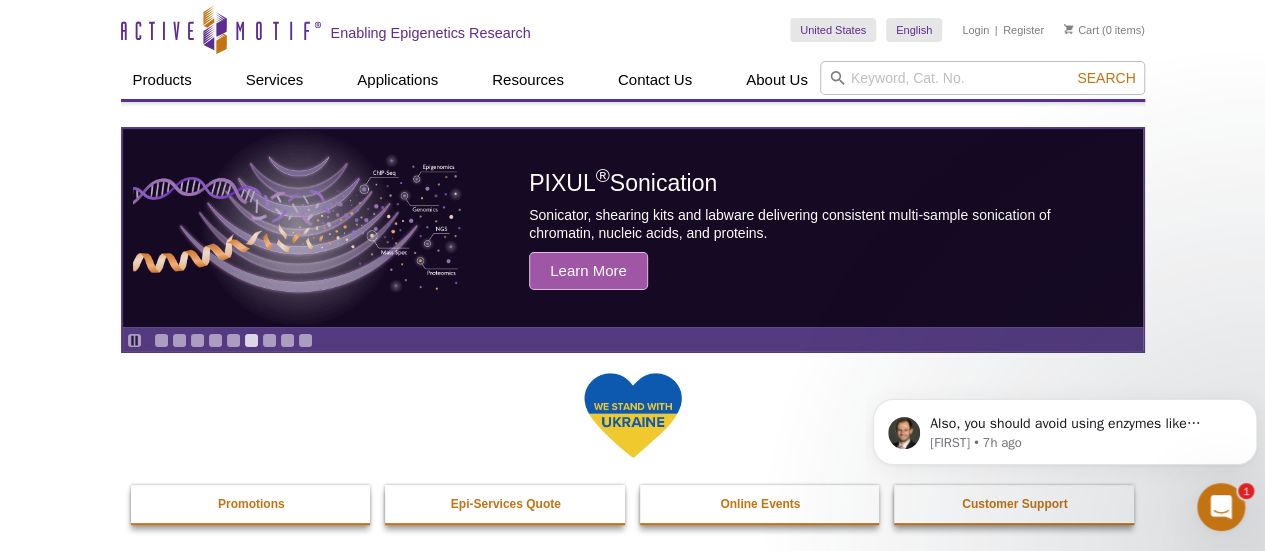 click on "Also, you should avoid using enzymes like Trypsin or Papain. [FIRST]    •   7h ago" 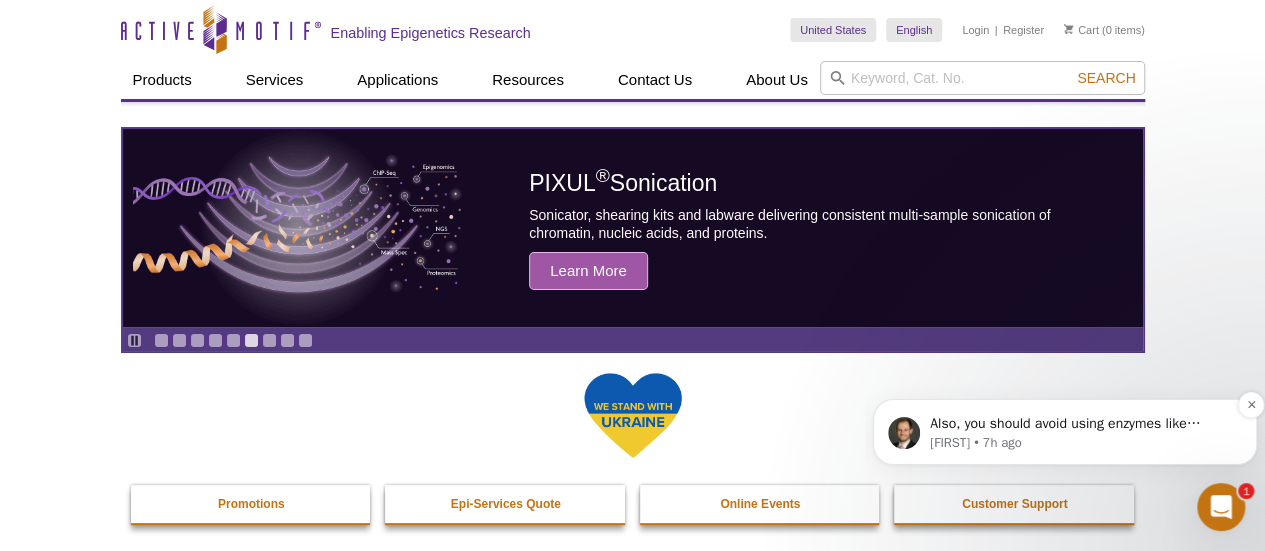 click on "Also, you should avoid using enzymes like Trypsin or Papain." at bounding box center (1081, 424) 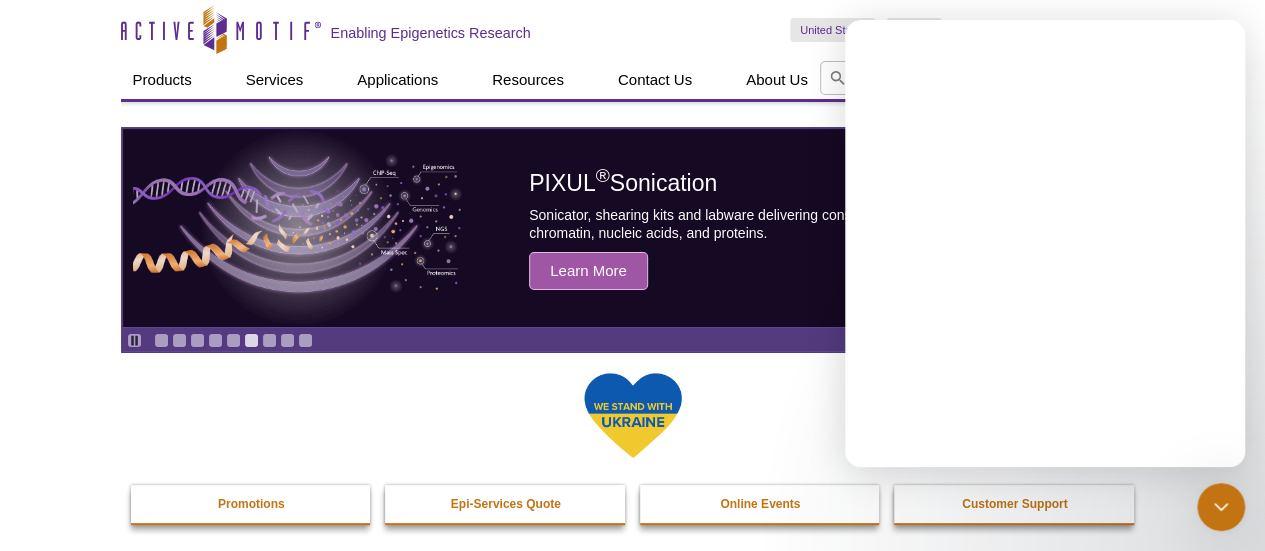 scroll, scrollTop: 0, scrollLeft: 0, axis: both 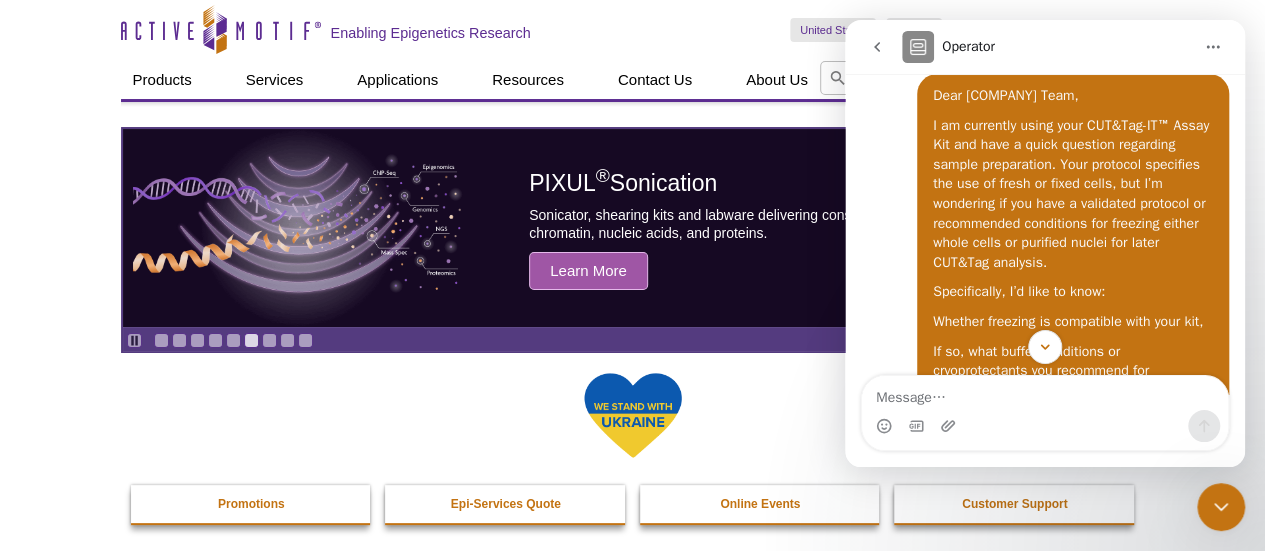 click at bounding box center [1045, 426] 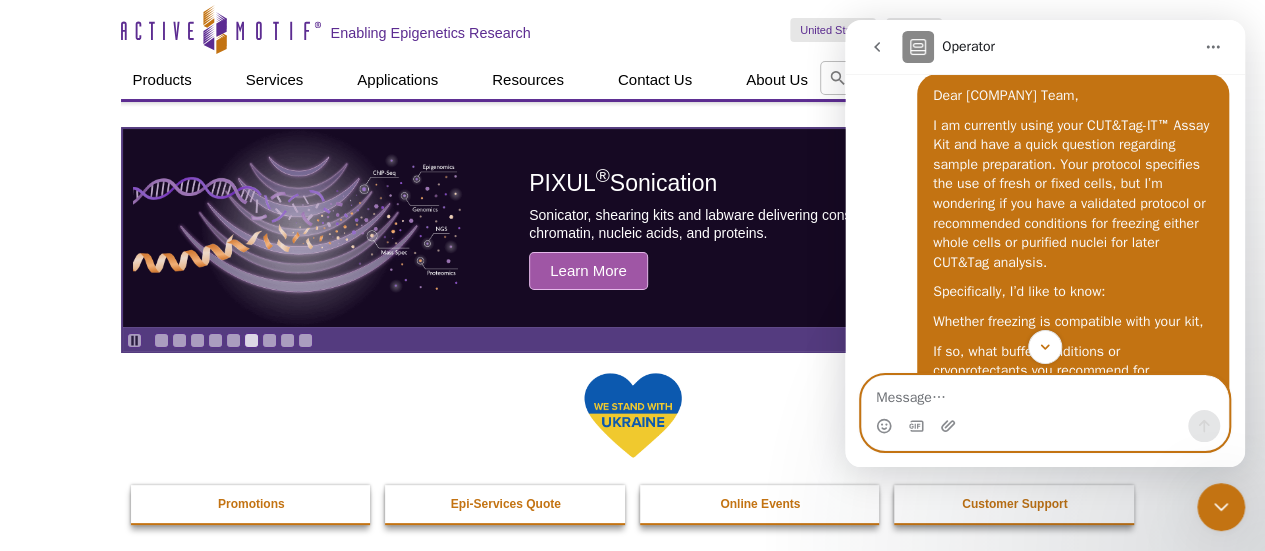 click at bounding box center (1045, 393) 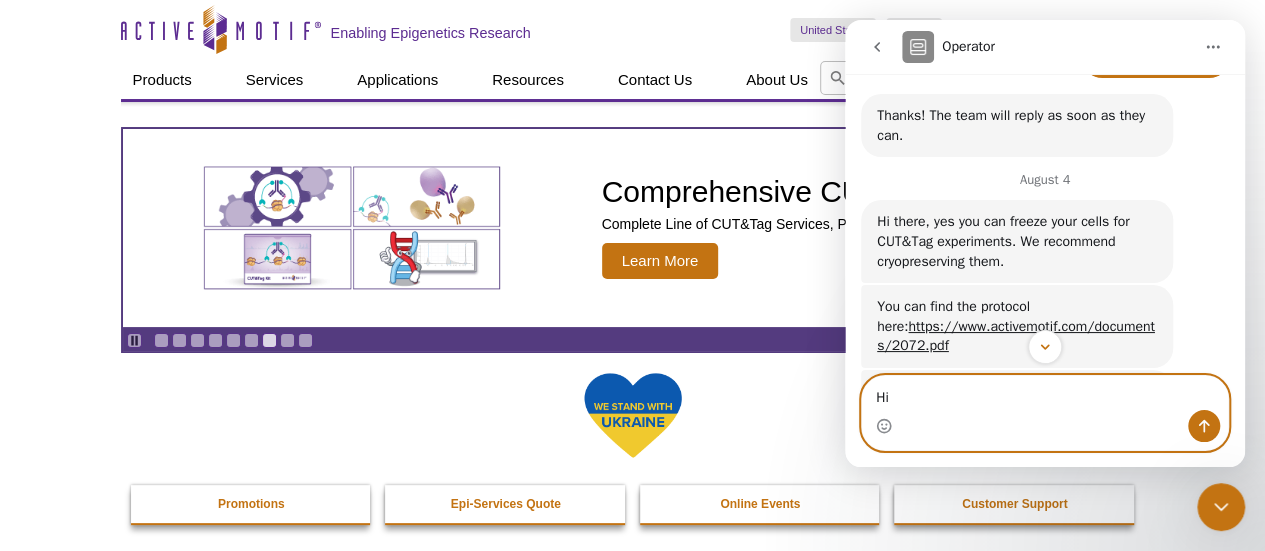 scroll, scrollTop: 868, scrollLeft: 0, axis: vertical 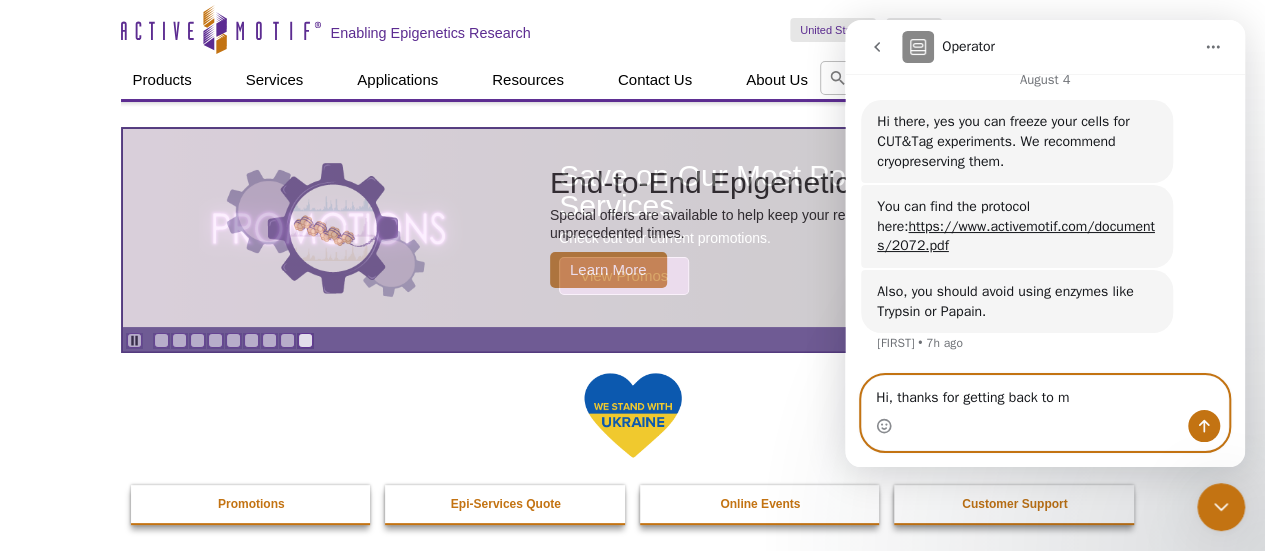 type on "Hi, thanks for getting back to me" 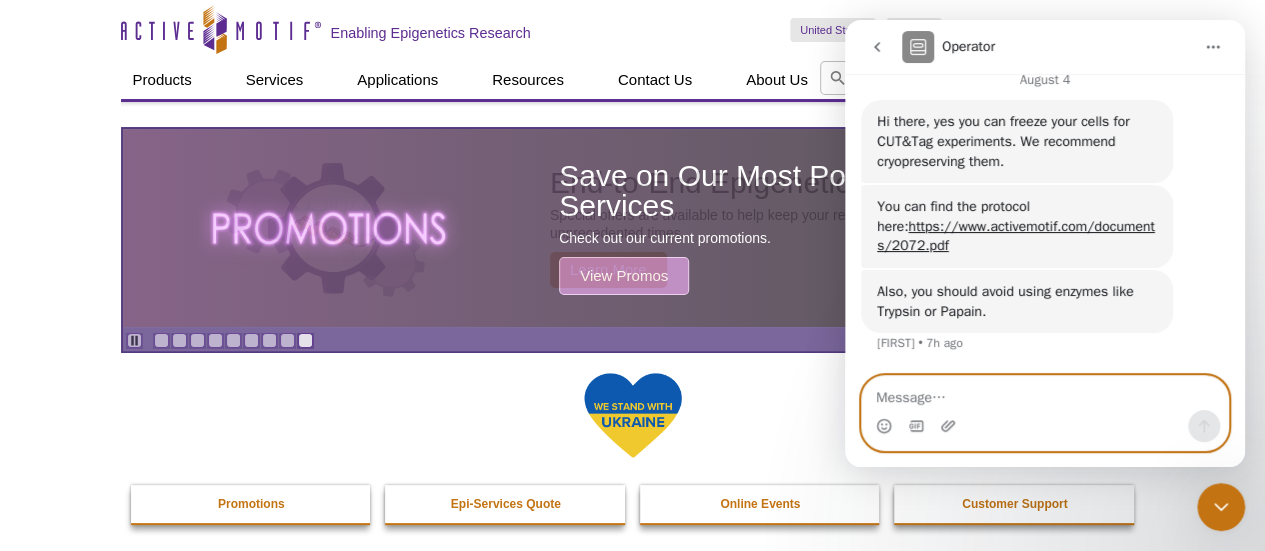 scroll, scrollTop: 928, scrollLeft: 0, axis: vertical 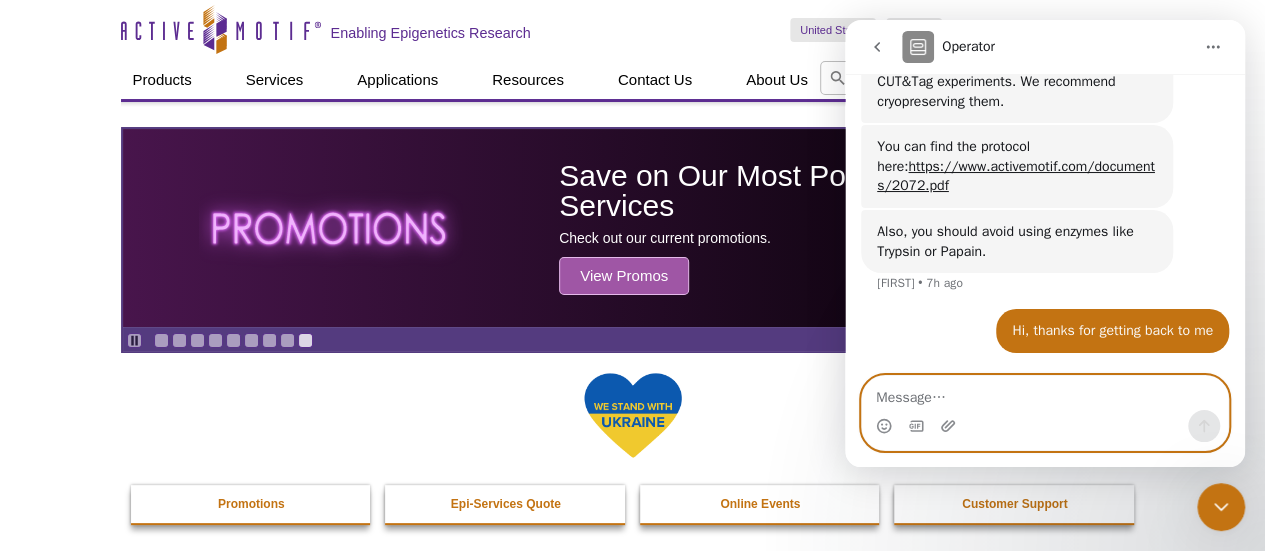 click at bounding box center [1045, 393] 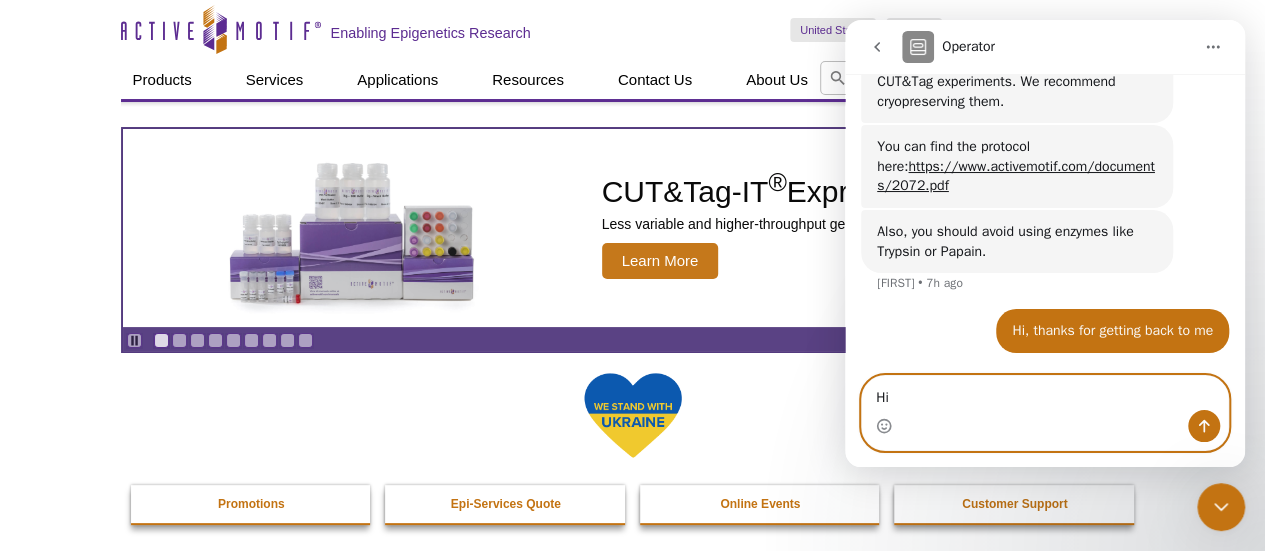 type on "H" 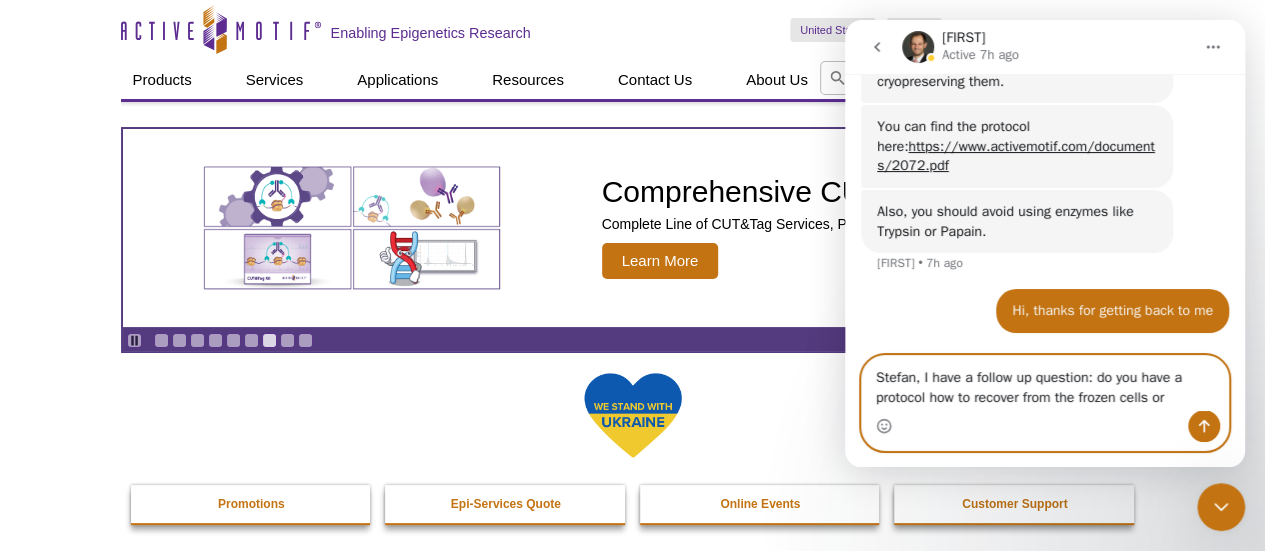 scroll, scrollTop: 968, scrollLeft: 0, axis: vertical 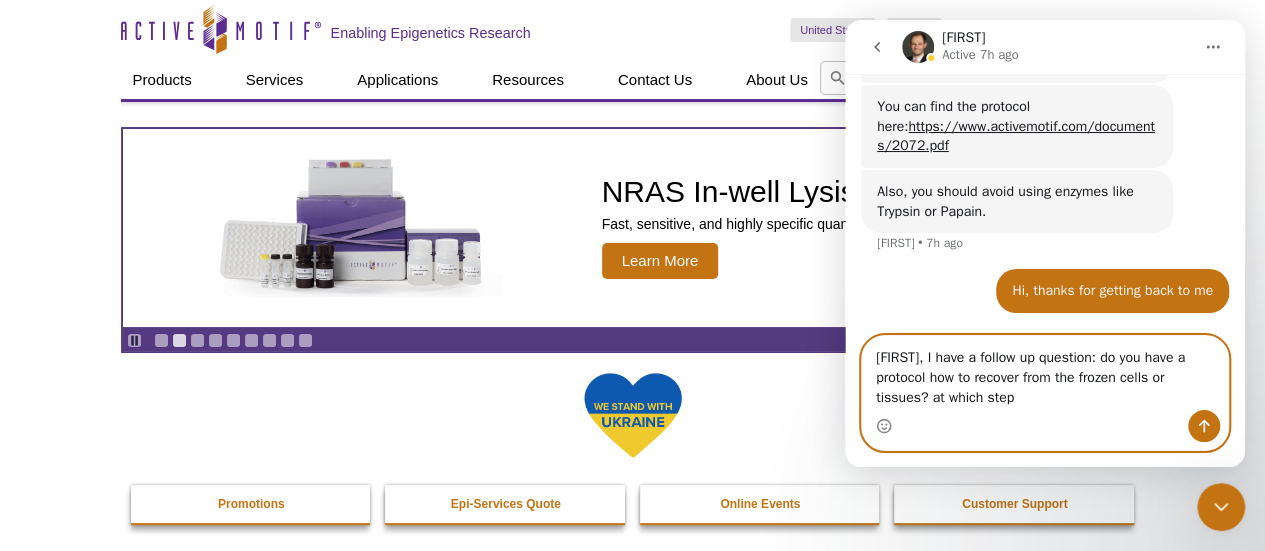 paste on "Resuspend in 1 mL 1X Wash Buffer" 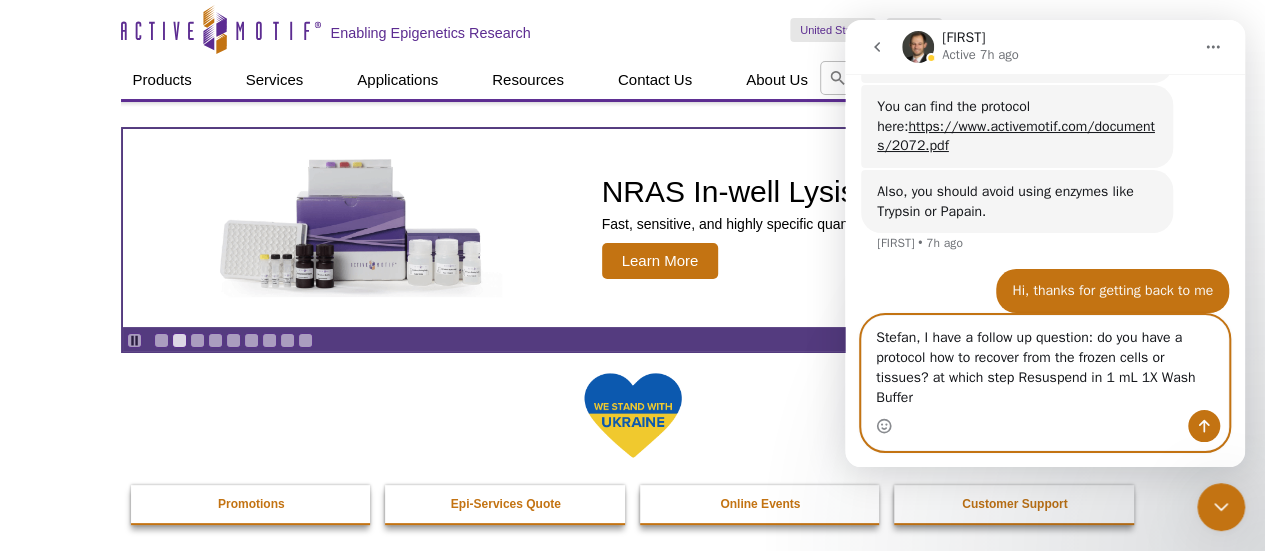 scroll, scrollTop: 988, scrollLeft: 0, axis: vertical 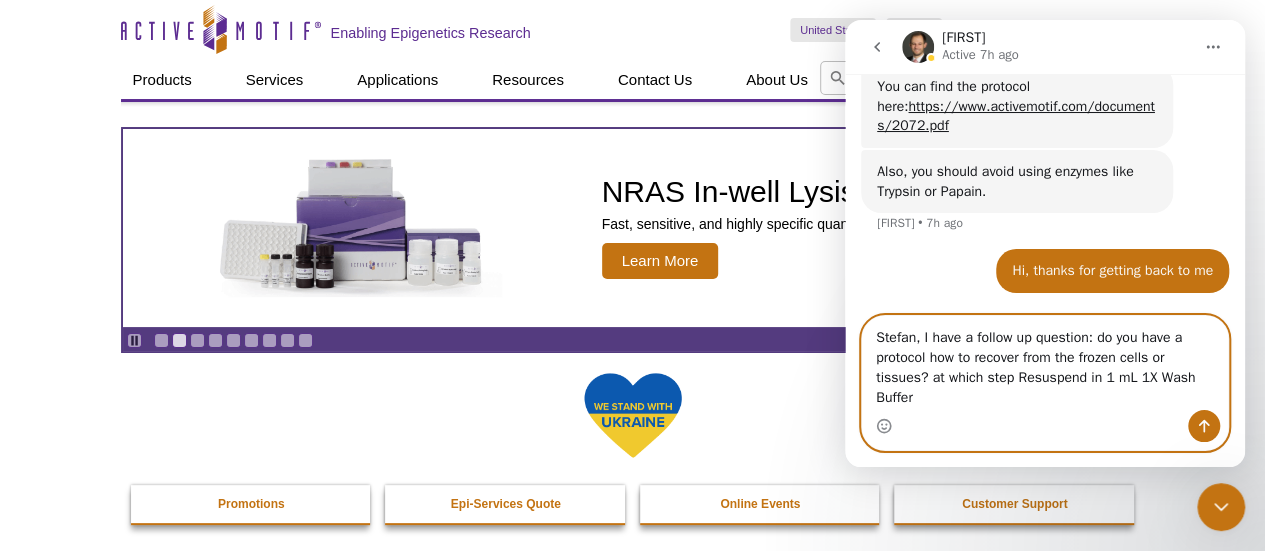 click on "Stefan, I have a follow up question: do you have a protocol how to recover from the frozen cells or tissues? at which step Resuspend in 1 mL 1X Wash Buffer" at bounding box center (1045, 363) 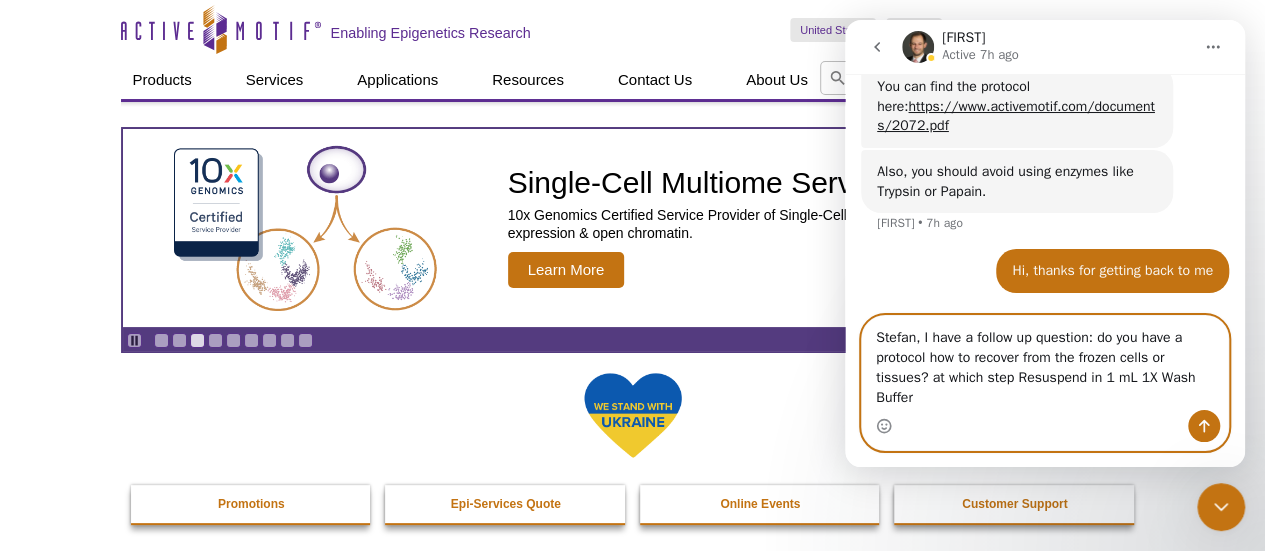 drag, startPoint x: 1083, startPoint y: 377, endPoint x: 1149, endPoint y: 379, distance: 66.0303 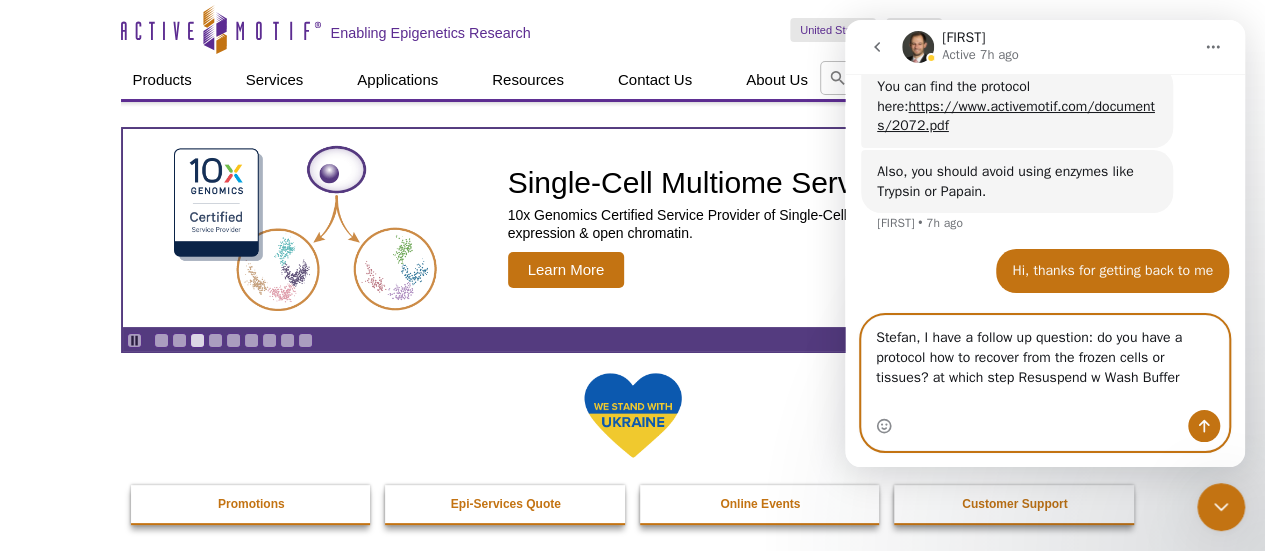 scroll, scrollTop: 968, scrollLeft: 0, axis: vertical 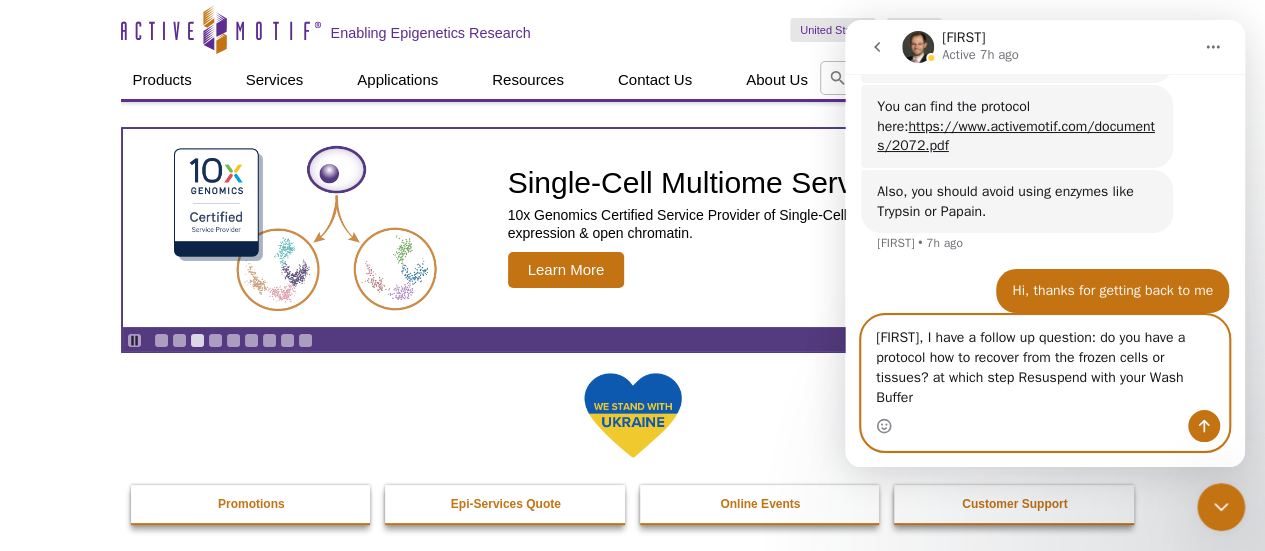 click on "[FIRST], I have a follow up question: do you have a protocol how to recover from the frozen cells or tissues? at which step Resuspend with your Wash Buffer" at bounding box center [1045, 363] 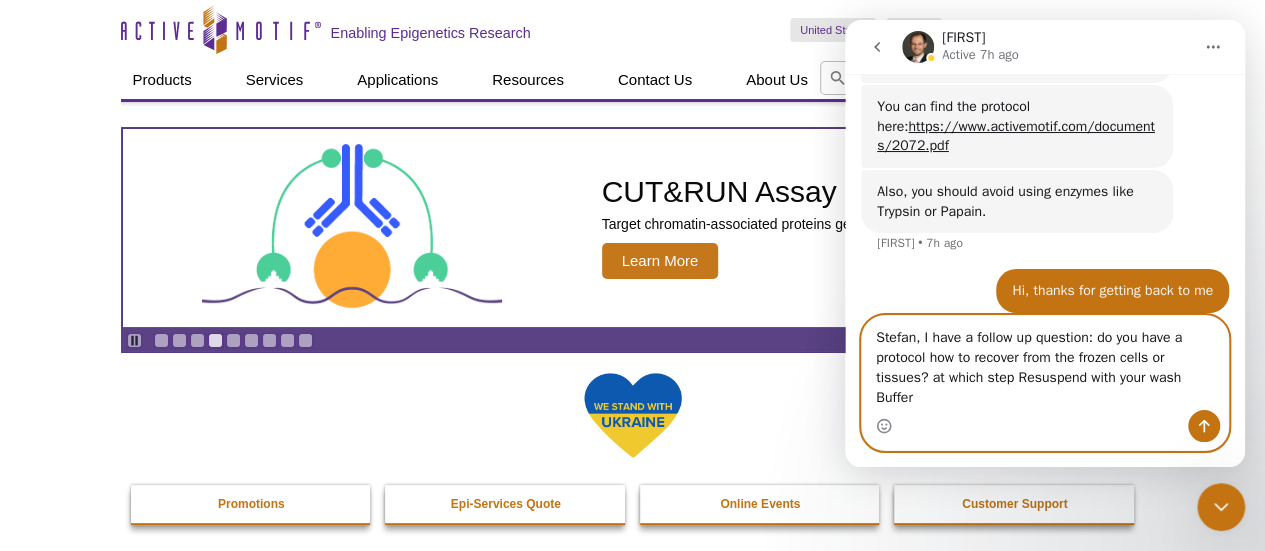 click on "Stefan, I have a follow up question: do you have a protocol how to recover from the frozen cells or tissues? at which step Resuspend with your wash Buffer" at bounding box center [1045, 363] 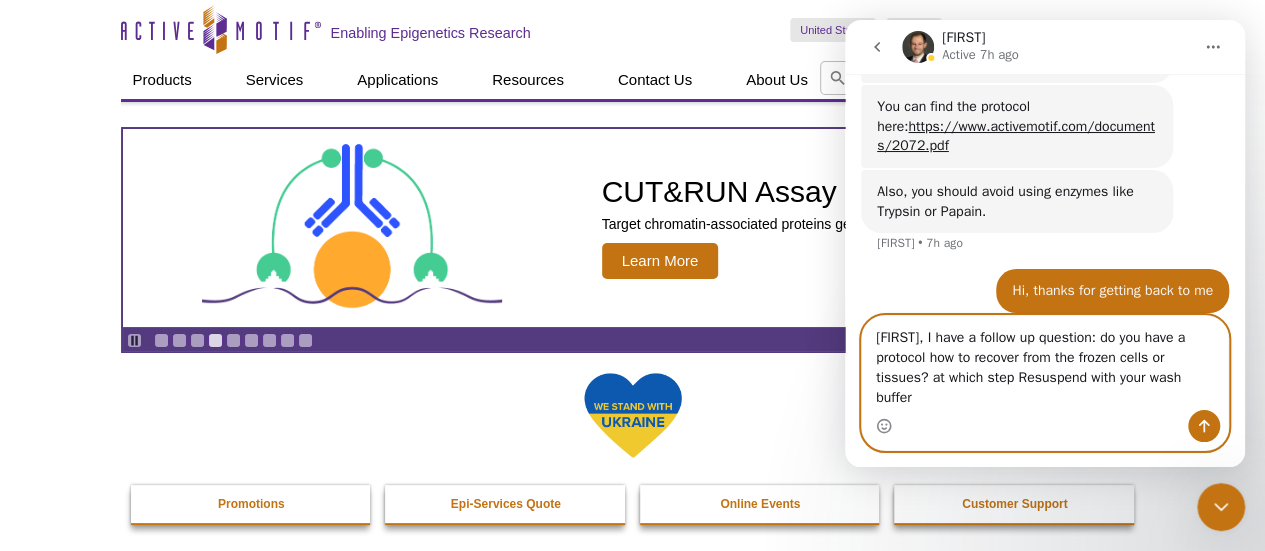 click on "[FIRST], I have a follow up question: do you have a protocol how to recover from the frozen cells or tissues? at which step Resuspend with your wash buffer" at bounding box center [1045, 363] 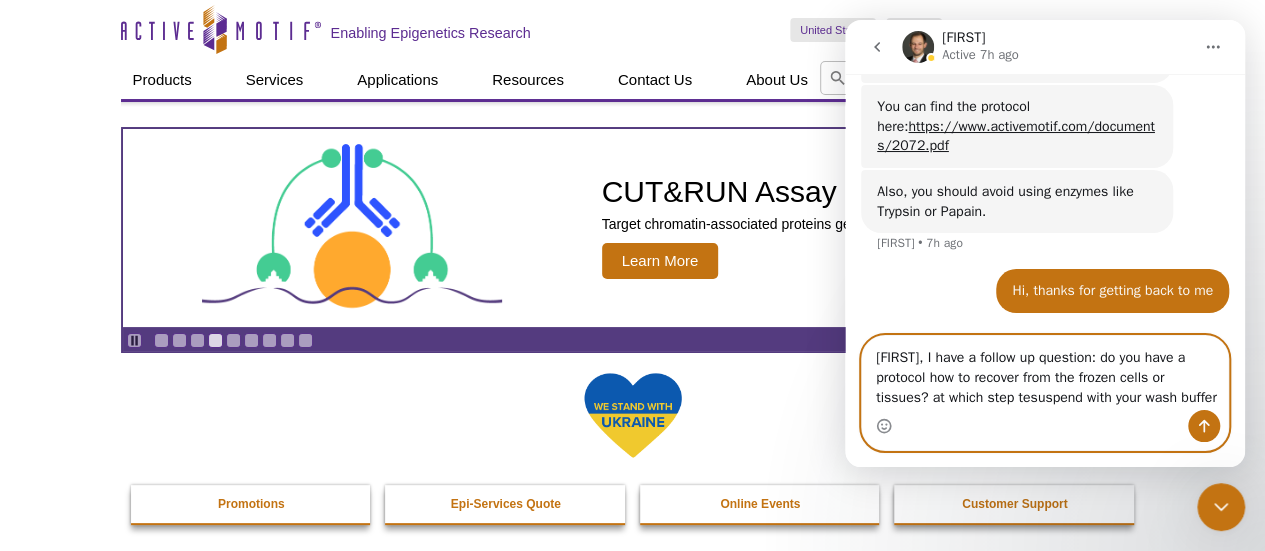 click on "[FIRST], I have a follow up question: do you have a protocol how to recover from the frozen cells or tissues? at which step tesuspend with your wash buffer" at bounding box center (1045, 373) 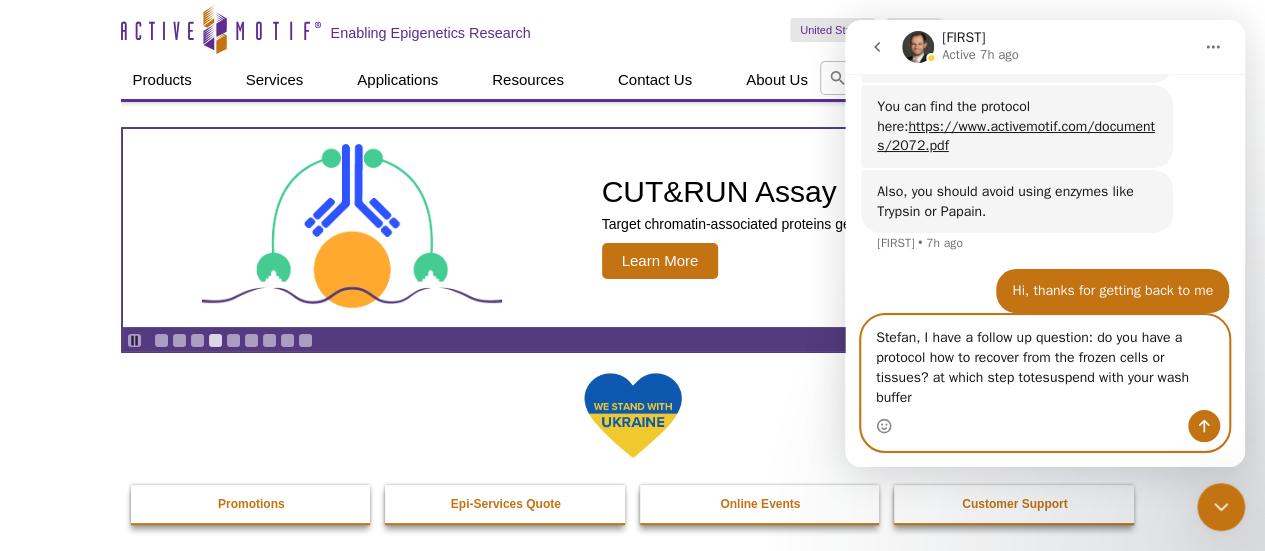scroll, scrollTop: 988, scrollLeft: 0, axis: vertical 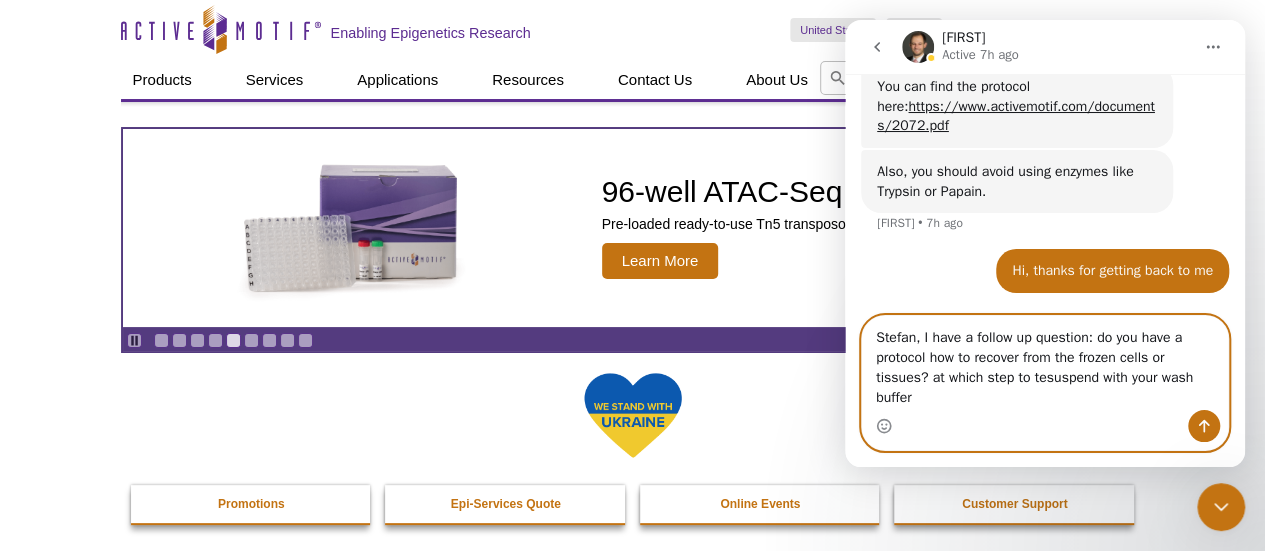 click on "Stefan, I have a follow up question: do you have a protocol how to recover from the frozen cells or tissues? at which step to tesuspend with your wash buffer" at bounding box center (1045, 363) 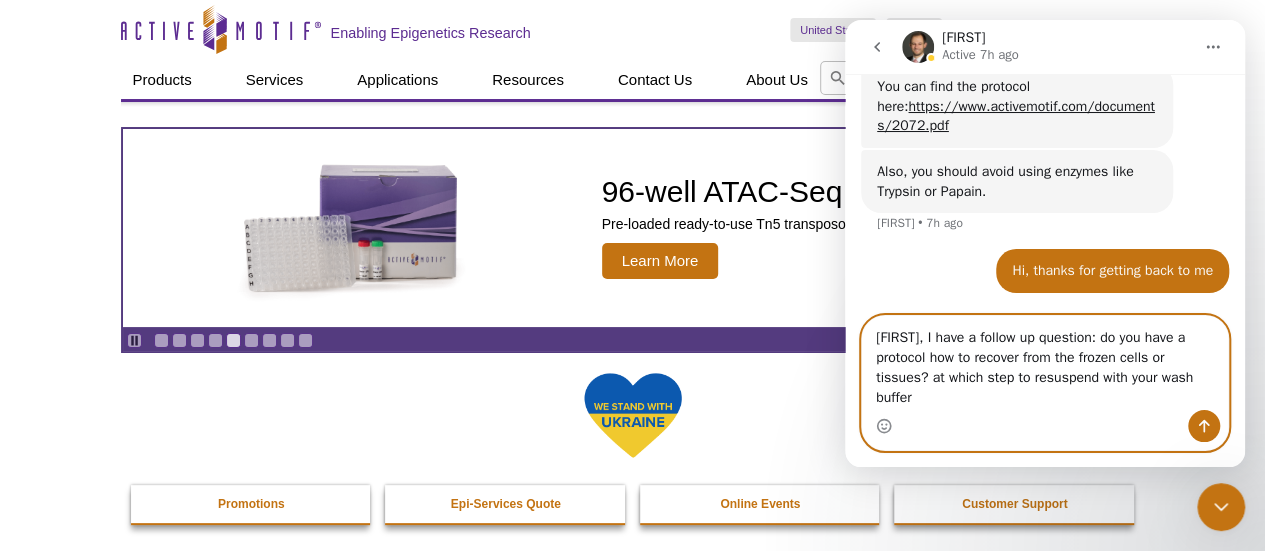 click on "[FIRST], I have a follow up question: do you have a protocol how to recover from the frozen cells or tissues? at which step to resuspend with your wash buffer" at bounding box center (1045, 363) 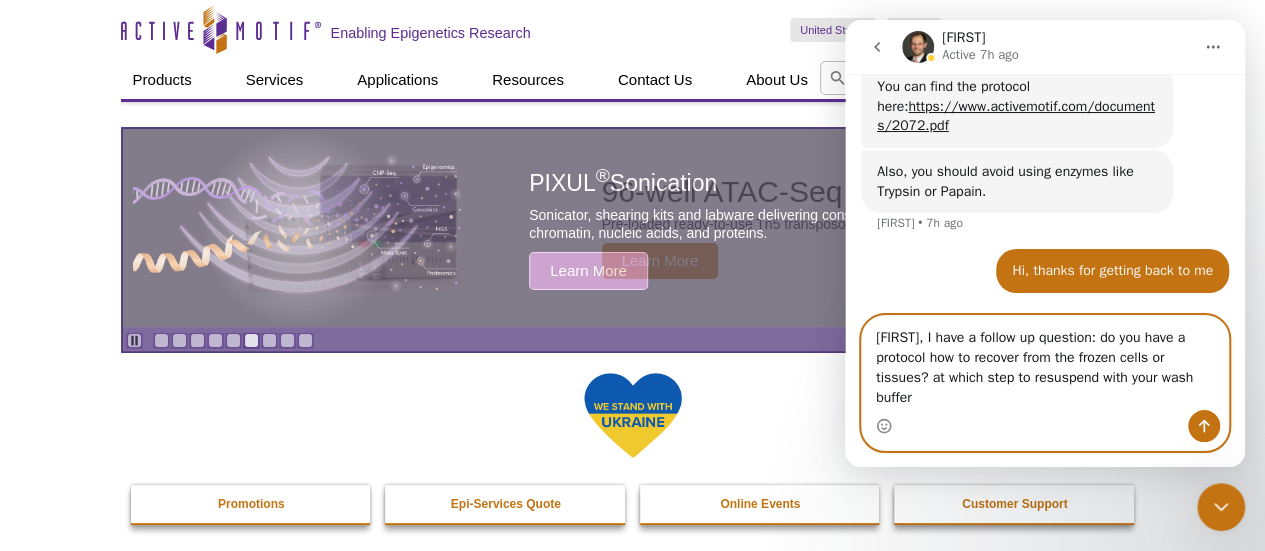 type on "Stefan, I have a follow up question: do you have a protocol how to recover from the frozen cells or tissues? at which step to resuspend with your wash buffer?" 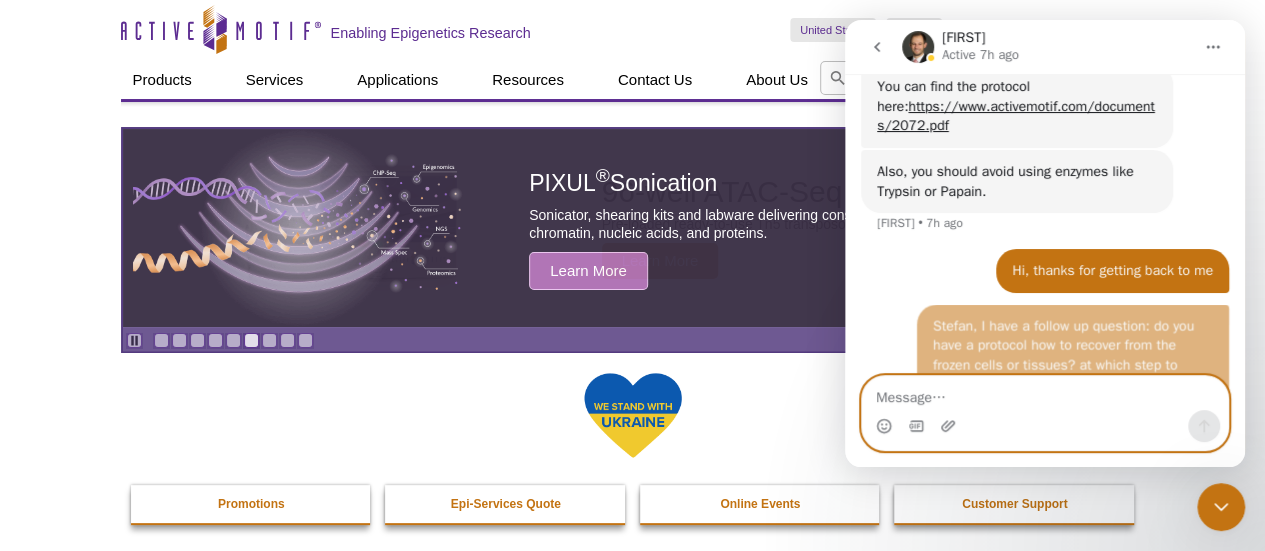 scroll, scrollTop: 1032, scrollLeft: 0, axis: vertical 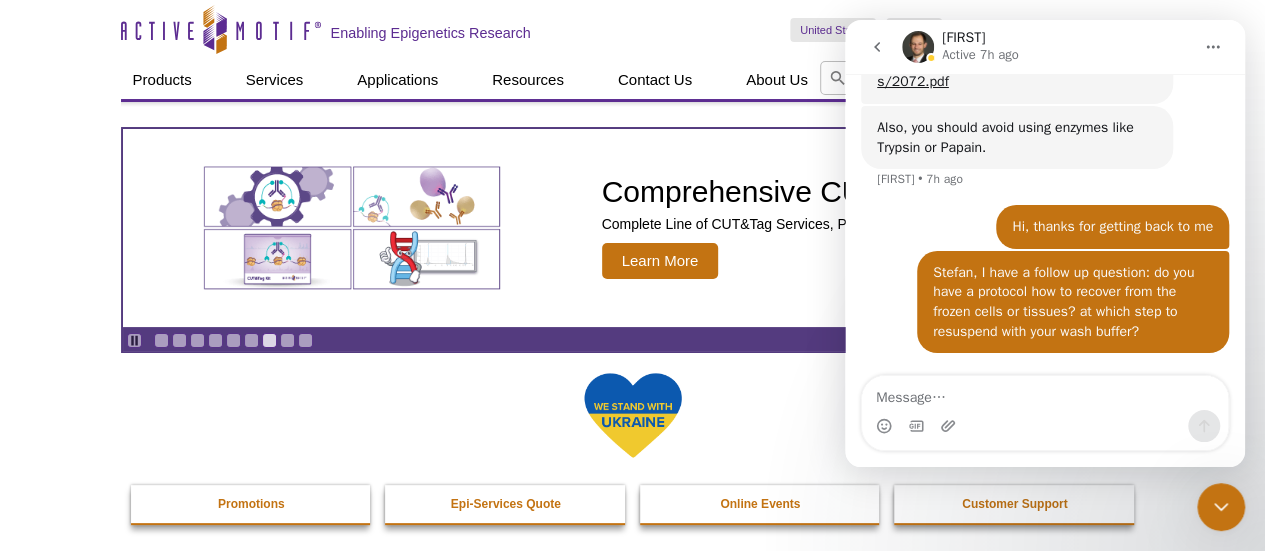 click on "Active Motif Logo
Enabling Epigenetics Research
0
Search
Skip to content
Active Motif Logo
Enabling Epigenetics Research
United States
Australia
Austria
Belgium
Brazil
Canada
China Czech Republic India" at bounding box center (632, 1489) 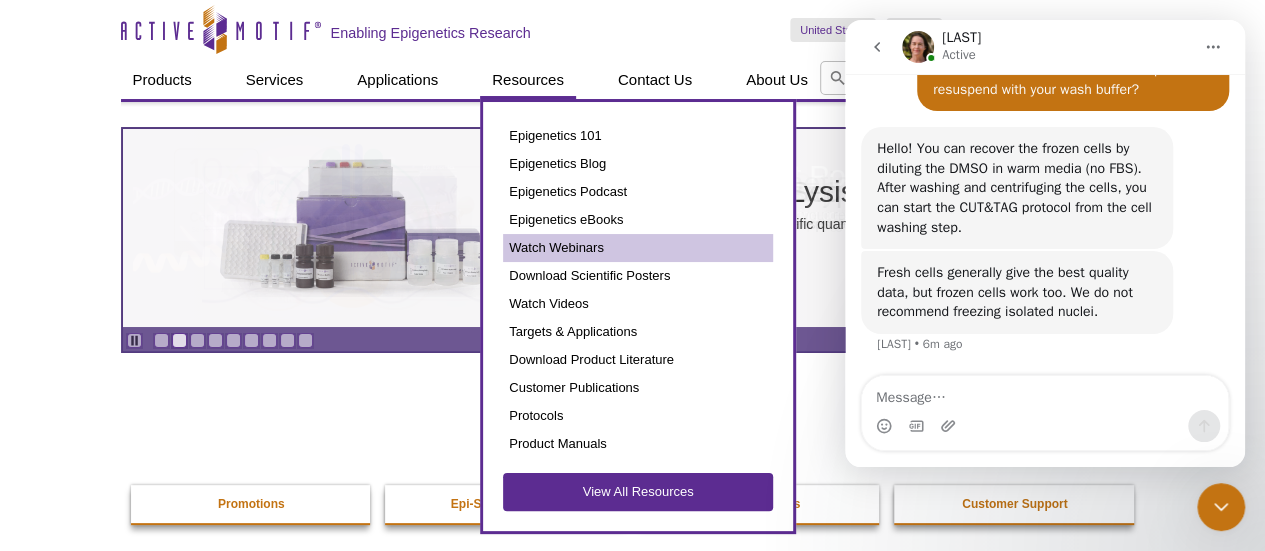 scroll, scrollTop: 1254, scrollLeft: 0, axis: vertical 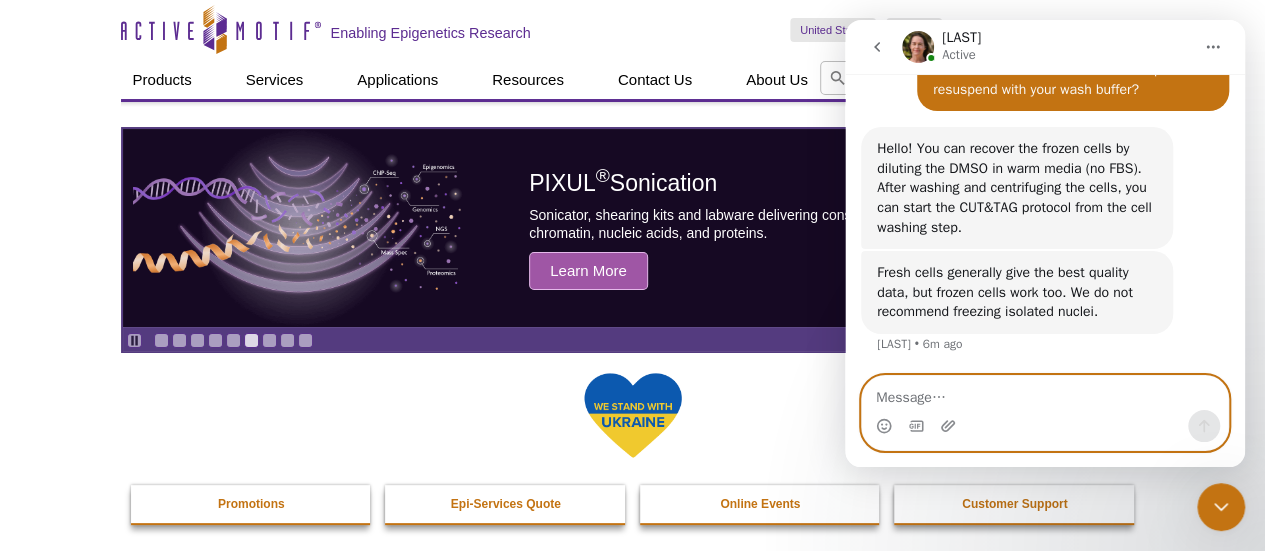 click at bounding box center [1045, 393] 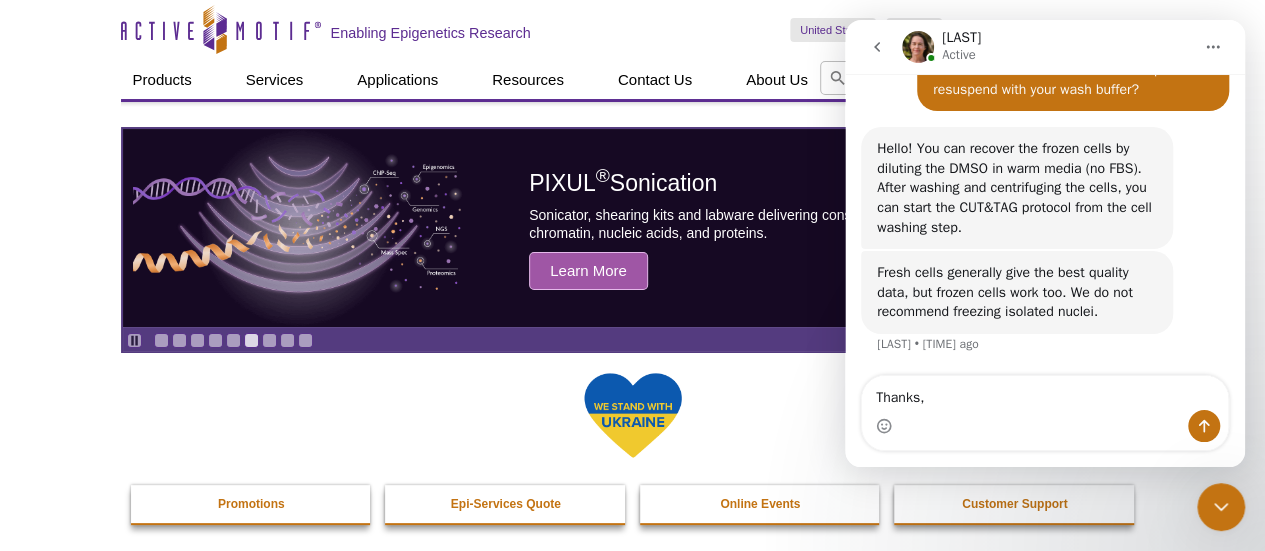 drag, startPoint x: 878, startPoint y: 341, endPoint x: 931, endPoint y: 339, distance: 53.037724 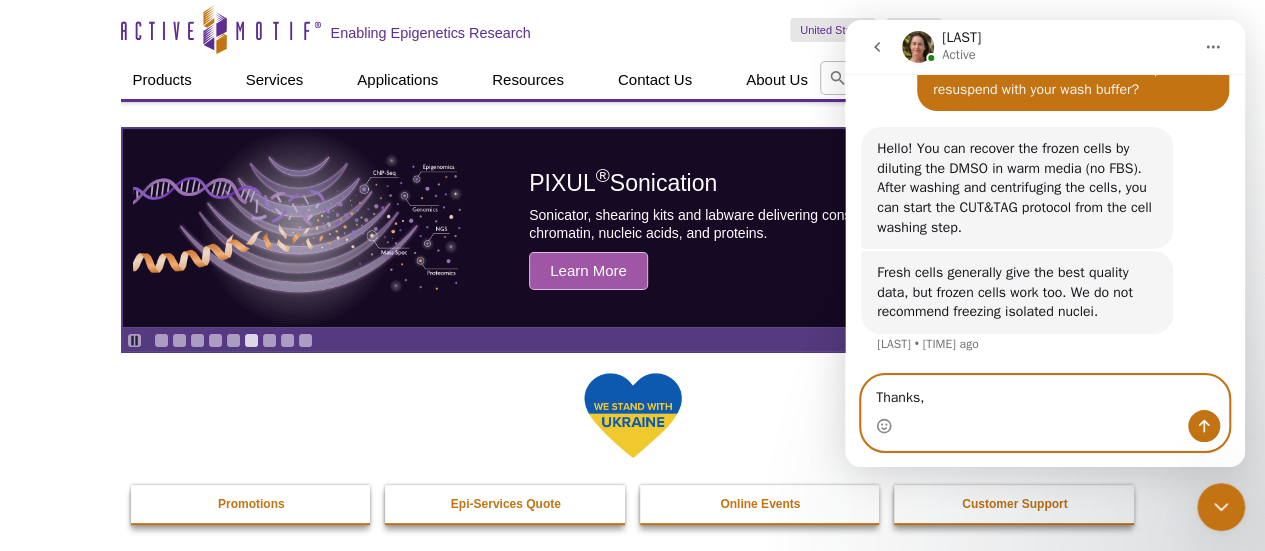 click on "Thanks," at bounding box center (1045, 393) 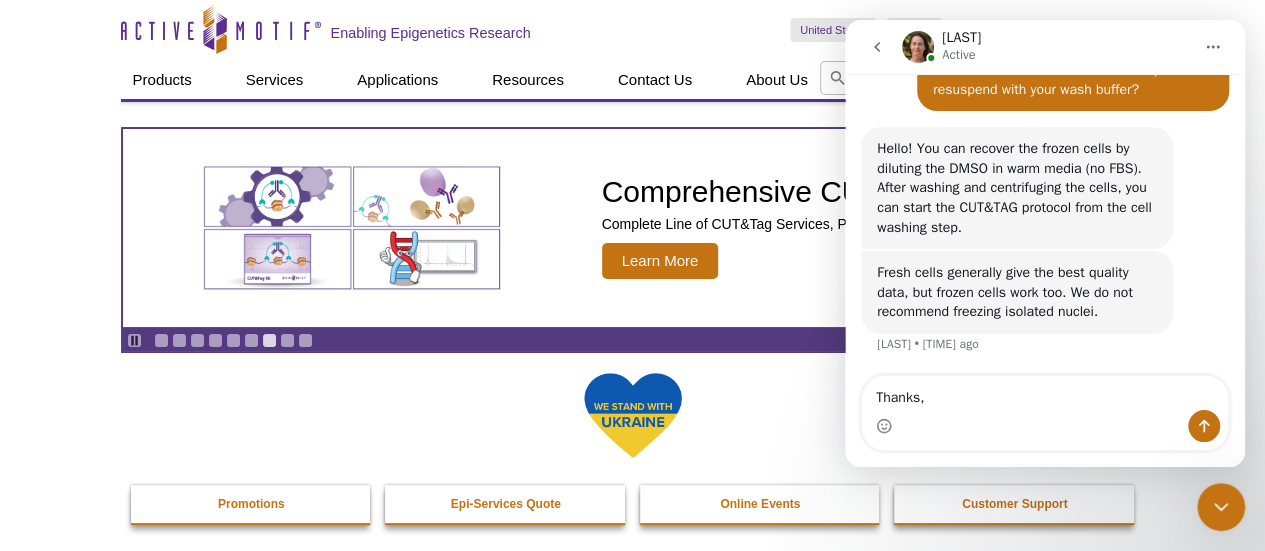 drag, startPoint x: 881, startPoint y: 342, endPoint x: 931, endPoint y: 341, distance: 50.01 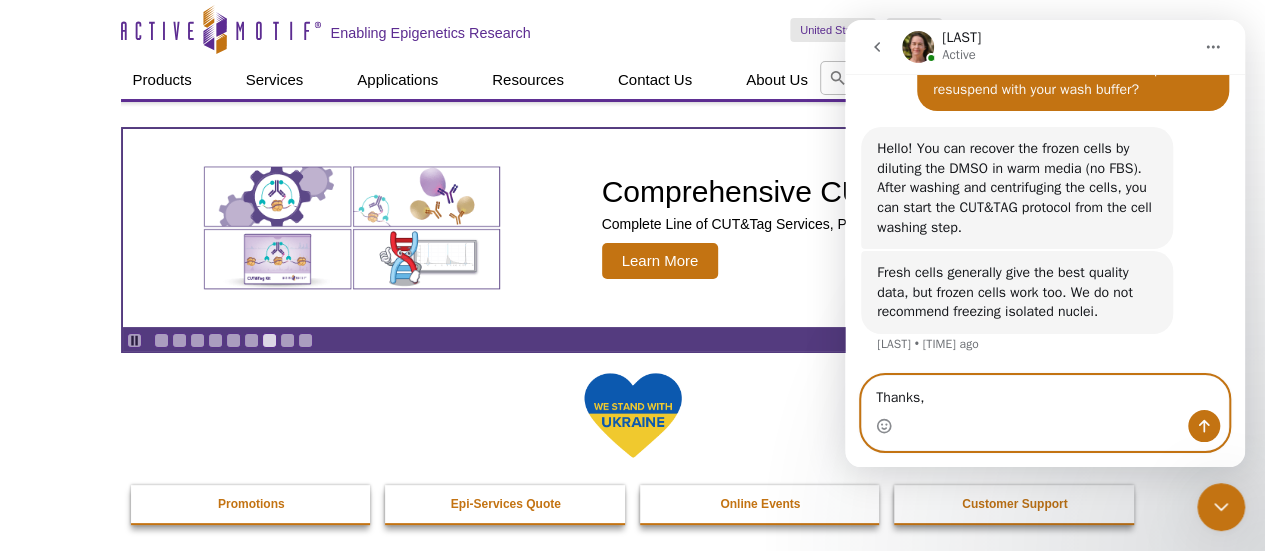 click on "Thanks," at bounding box center (1045, 393) 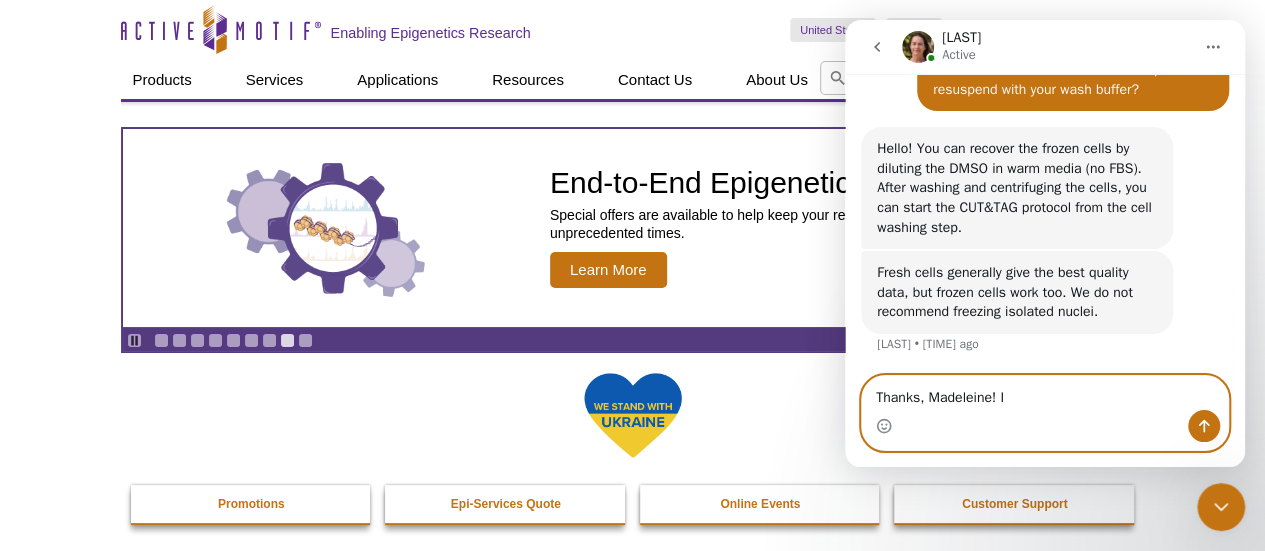 type on "Thanks, [FIRST]!" 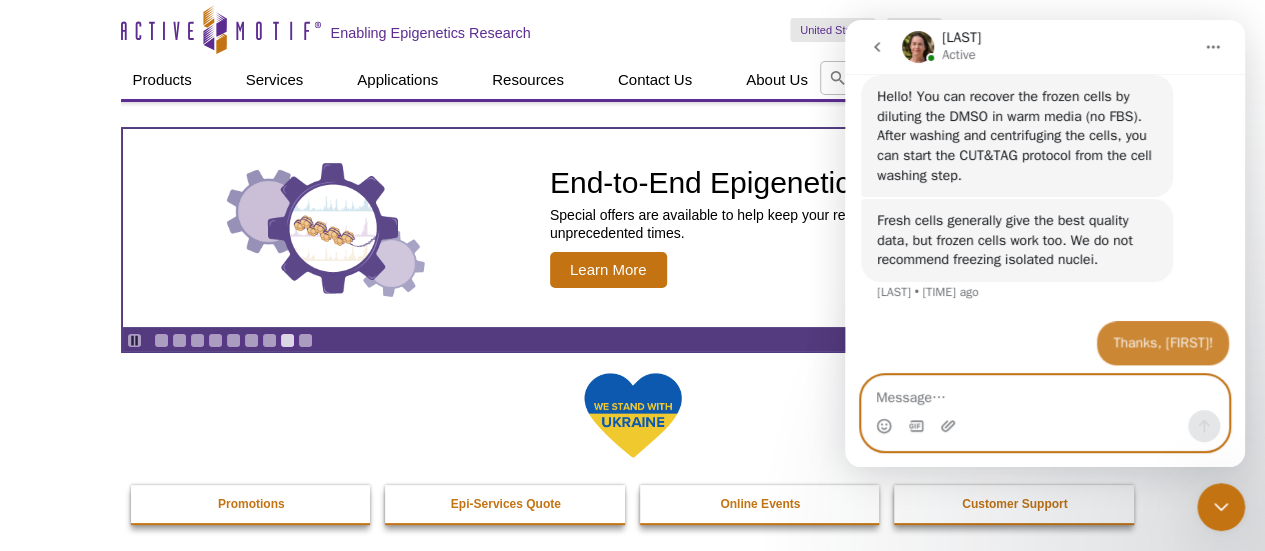 scroll, scrollTop: 1314, scrollLeft: 0, axis: vertical 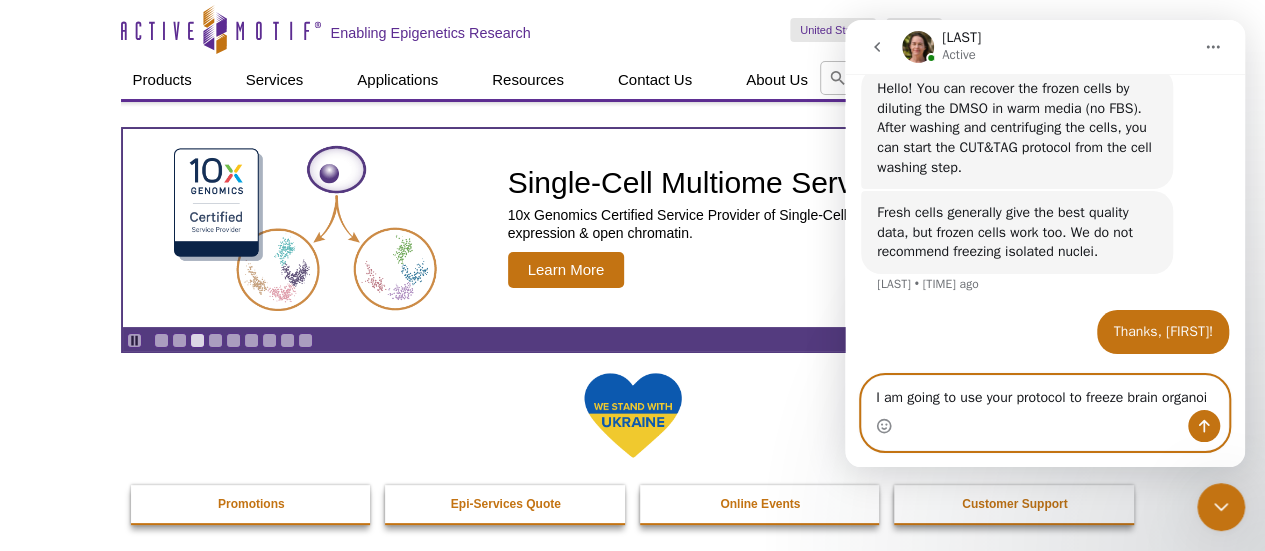 type on "I am going to use your protocol to freeze brain organoid" 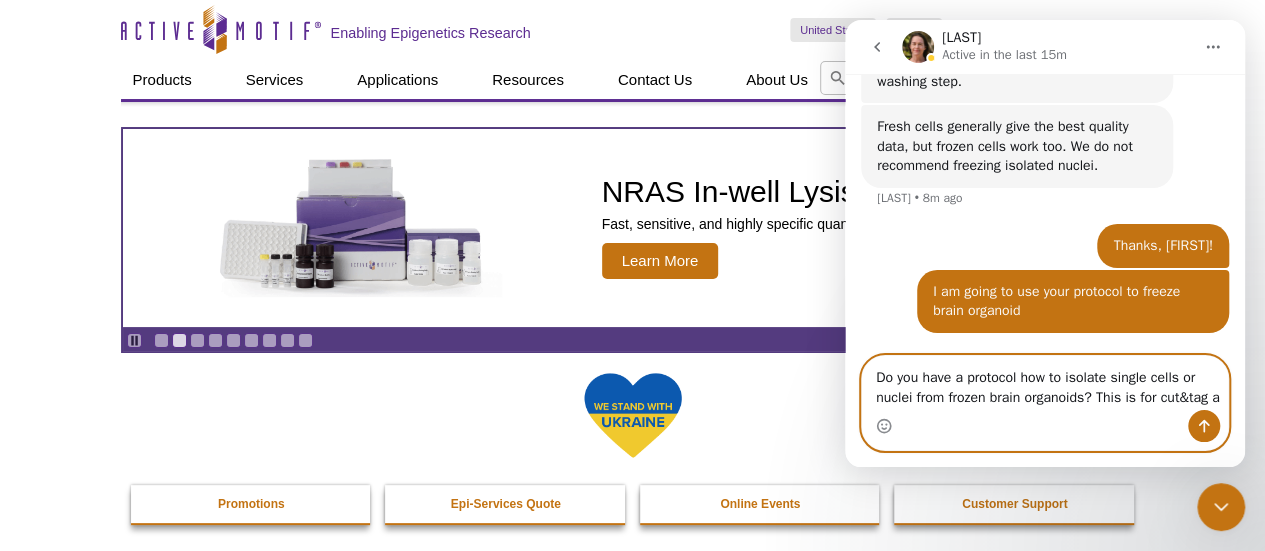 scroll, scrollTop: 1420, scrollLeft: 0, axis: vertical 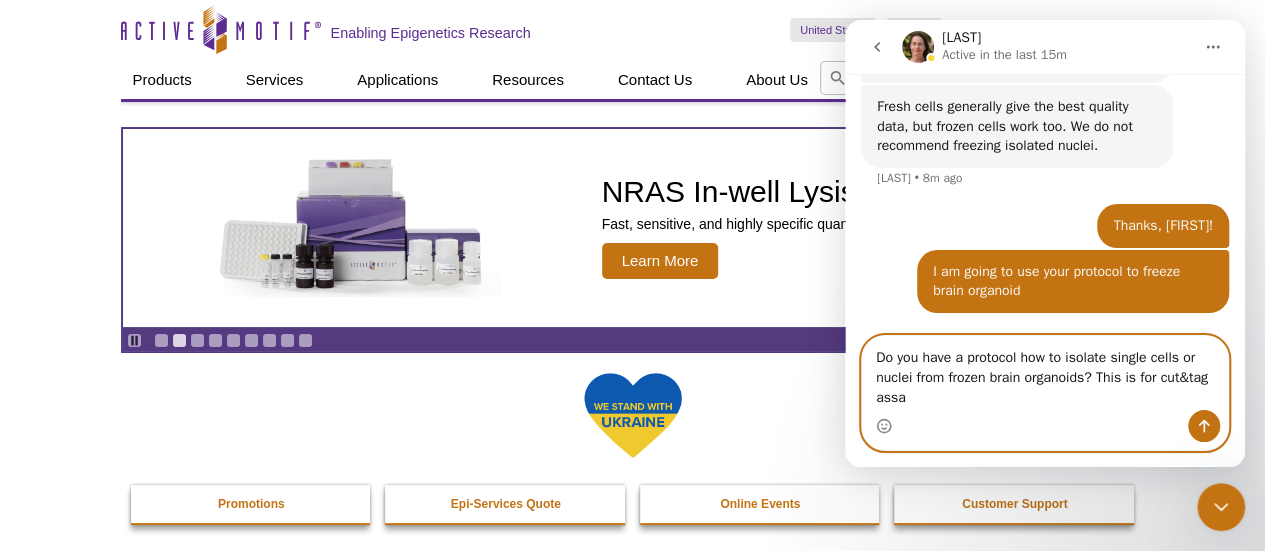 type on "Do you have a protocol how to isolate single cells or nuclei from frozen brain organoids? This is for cut&tag assay" 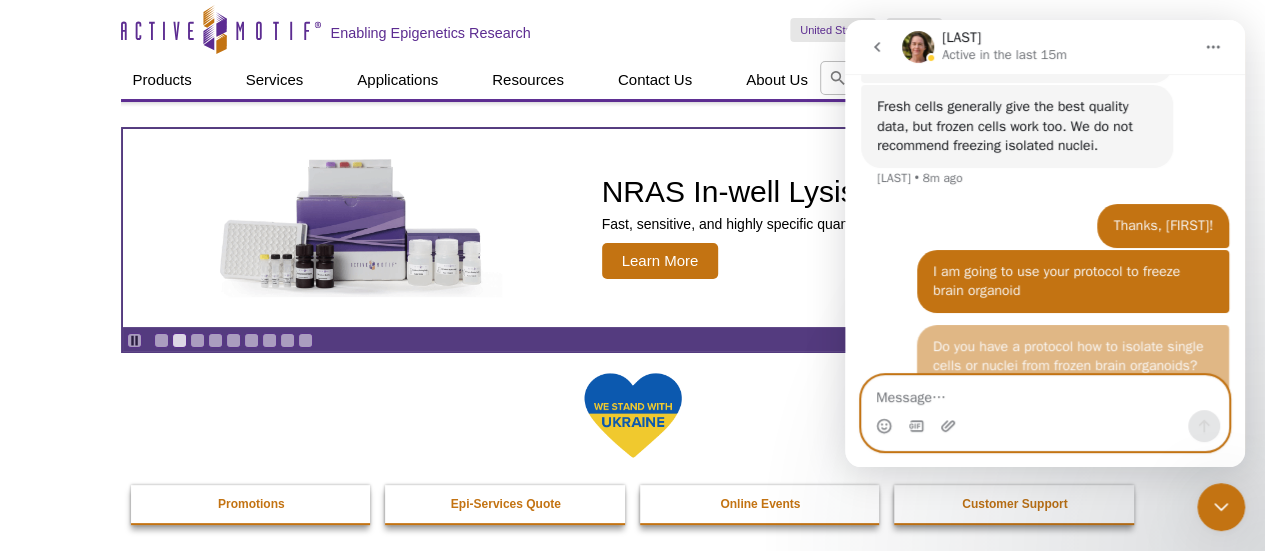 scroll, scrollTop: 1464, scrollLeft: 0, axis: vertical 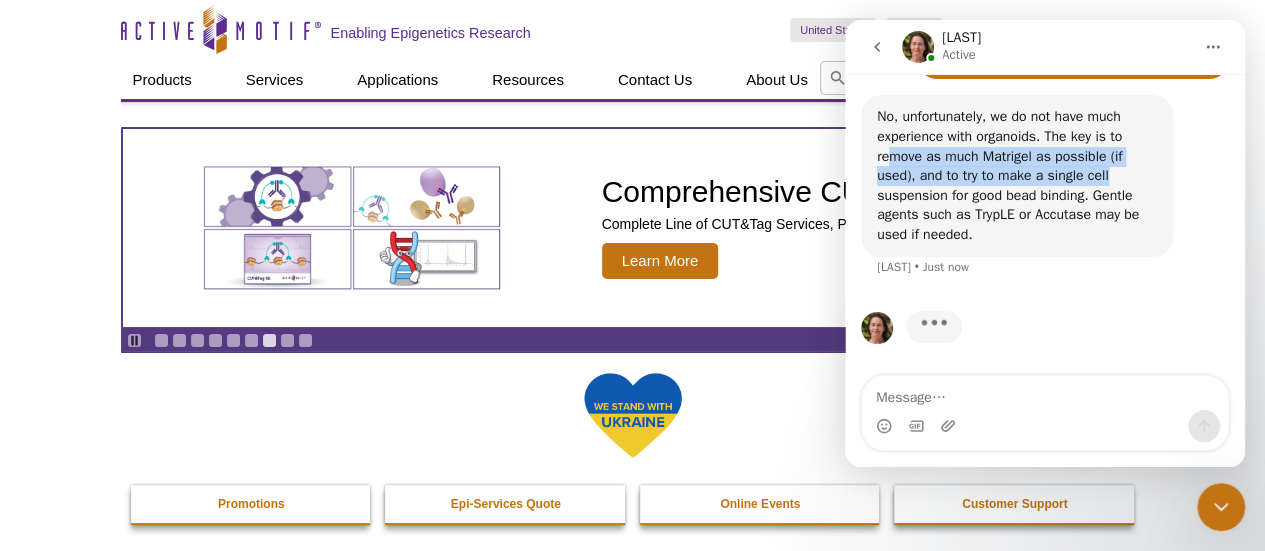 drag, startPoint x: 891, startPoint y: 156, endPoint x: 1122, endPoint y: 171, distance: 231.4865 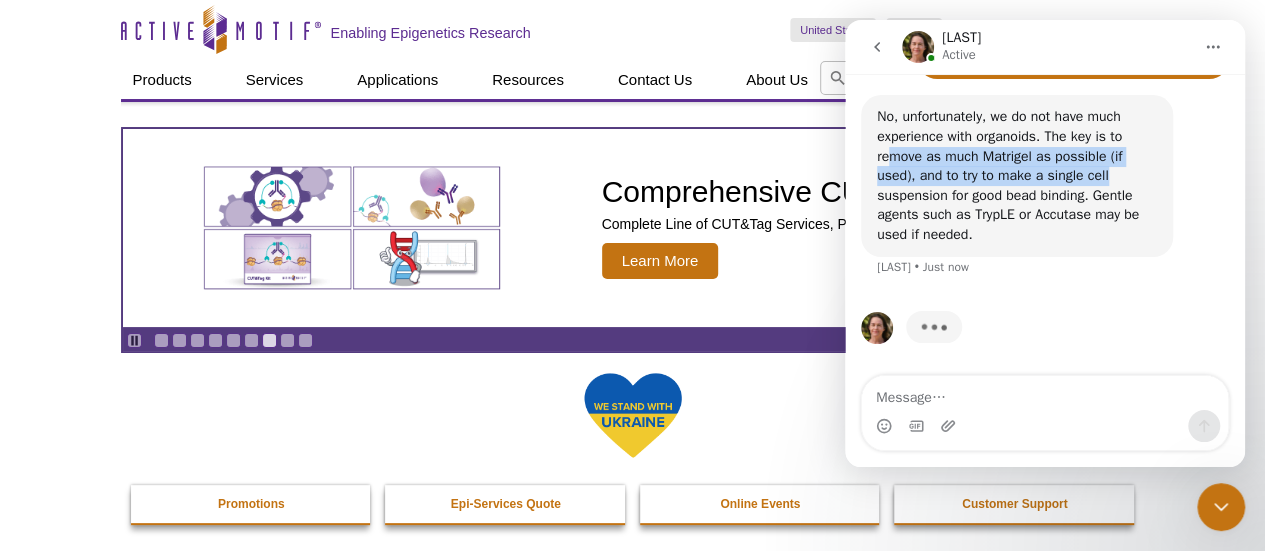 click on "No, unfortunately, we do not have much experience with organoids. The key is to remove as much Matrigel as possible (if used), and to try to make a single cell suspension for good bead binding. Gentle agents such as TrypLE or Accutase may be used if needed." at bounding box center [1017, 175] 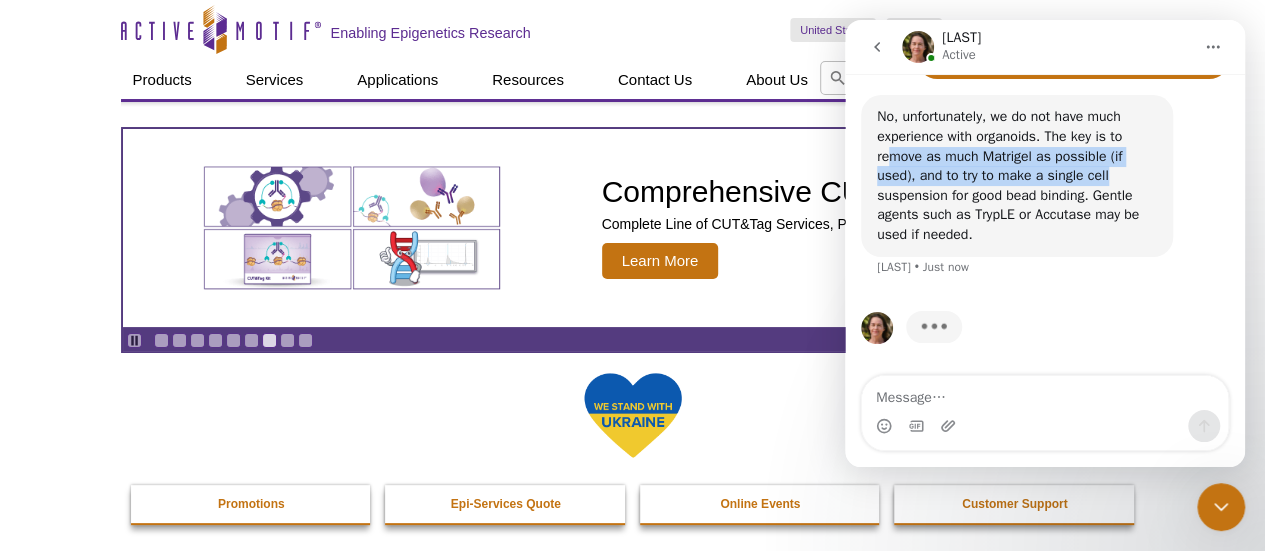 click on "No, unfortunately, we do not have much experience with organoids. The key is to remove as much Matrigel as possible (if used), and to try to make a single cell suspension for good bead binding. Gentle agents such as TrypLE or Accutase may be used if needed." at bounding box center [1017, 175] 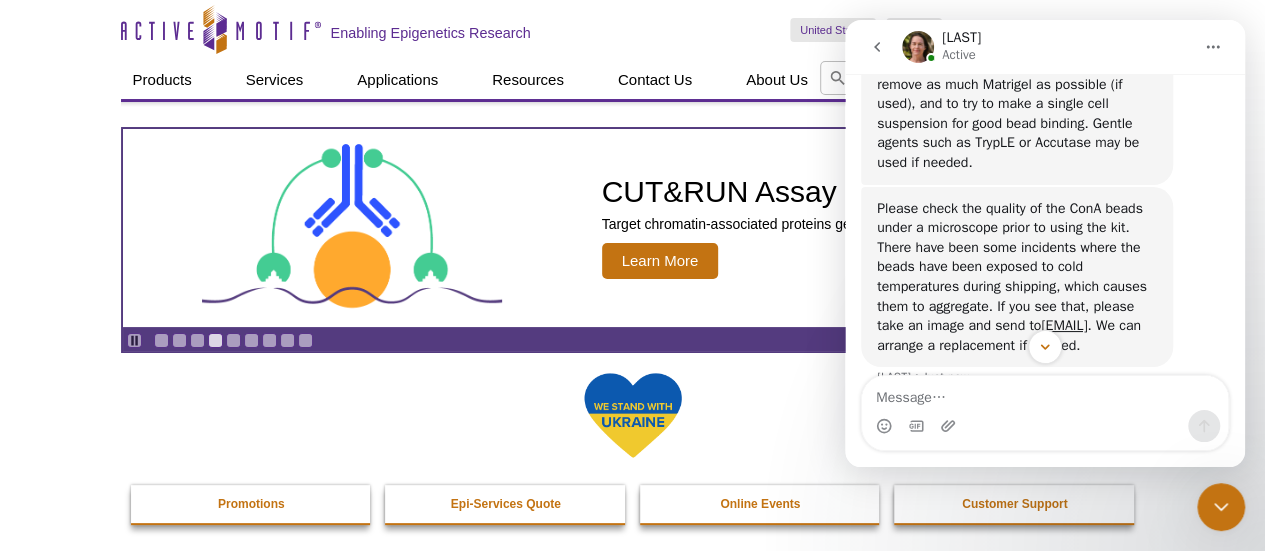 scroll, scrollTop: 1844, scrollLeft: 0, axis: vertical 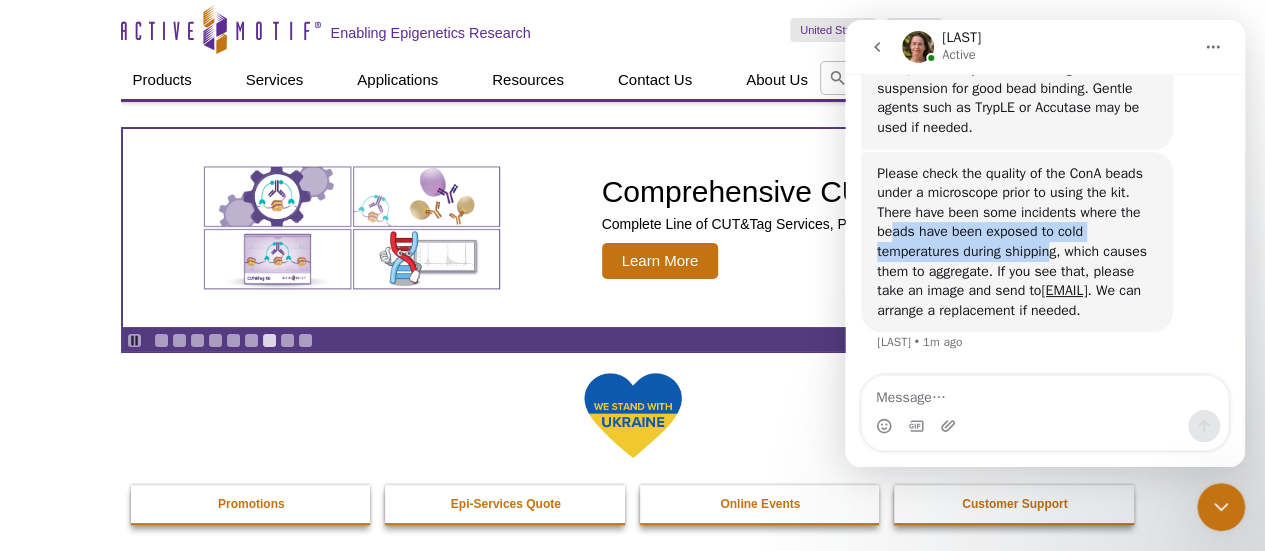 drag, startPoint x: 893, startPoint y: 213, endPoint x: 1056, endPoint y: 229, distance: 163.78339 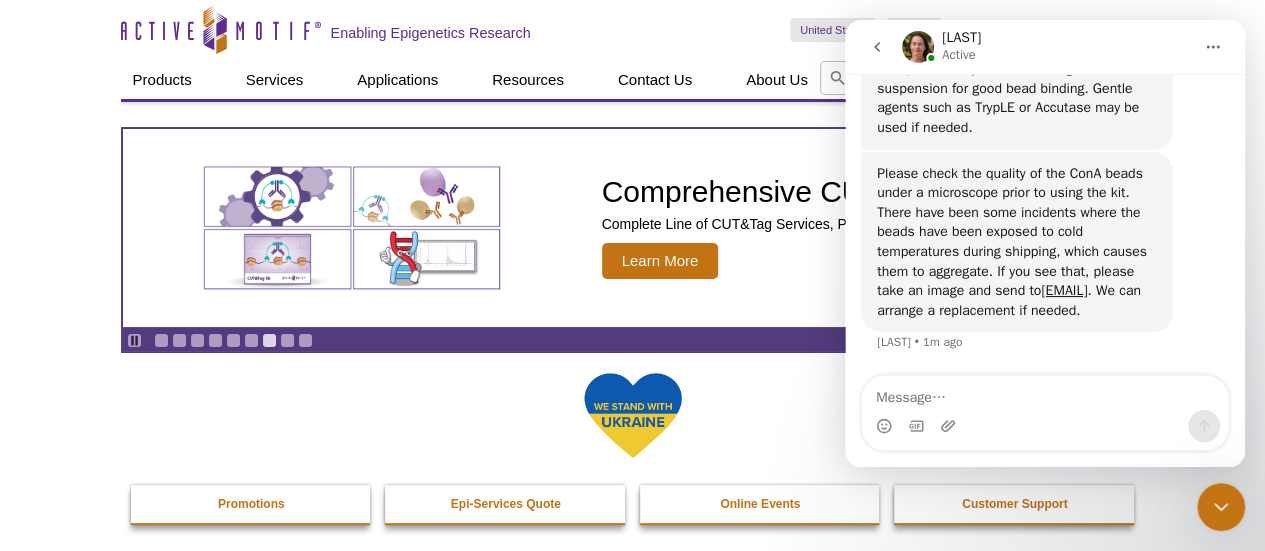 click on "Please check the quality of the ConA beads under a microscope prior to using the kit. There have been some incidents where the beads have been exposed to cold temperatures during shipping, which causes them to aggregate. If you see that, please take an image and send to  [EMAIL] . We can arrange a replacement if needed." at bounding box center (1017, 242) 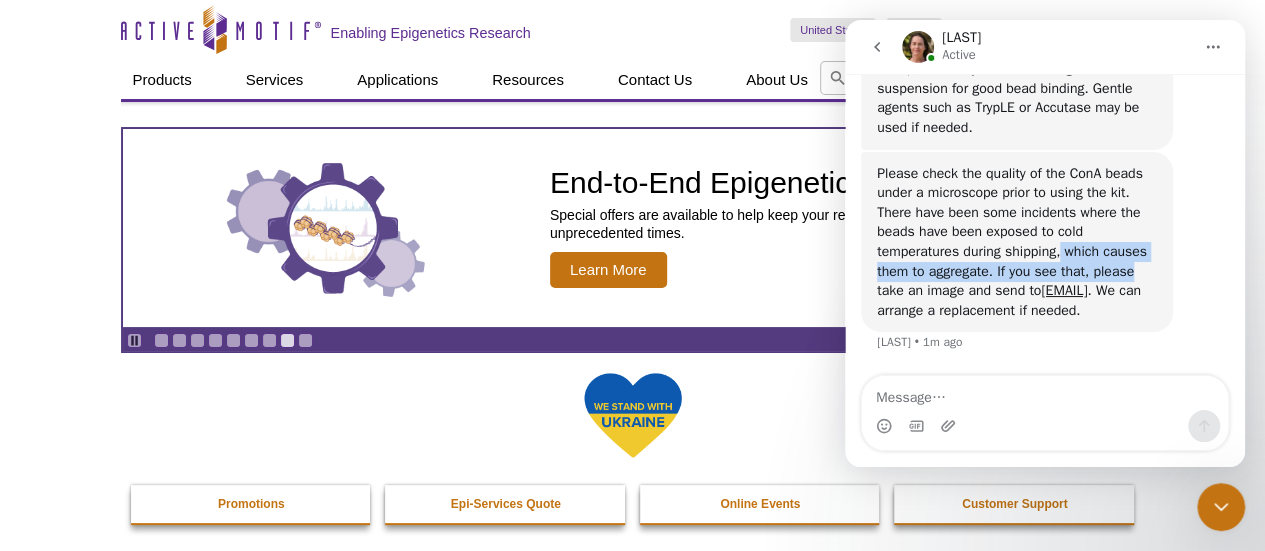 drag, startPoint x: 1065, startPoint y: 233, endPoint x: 1139, endPoint y: 249, distance: 75.70998 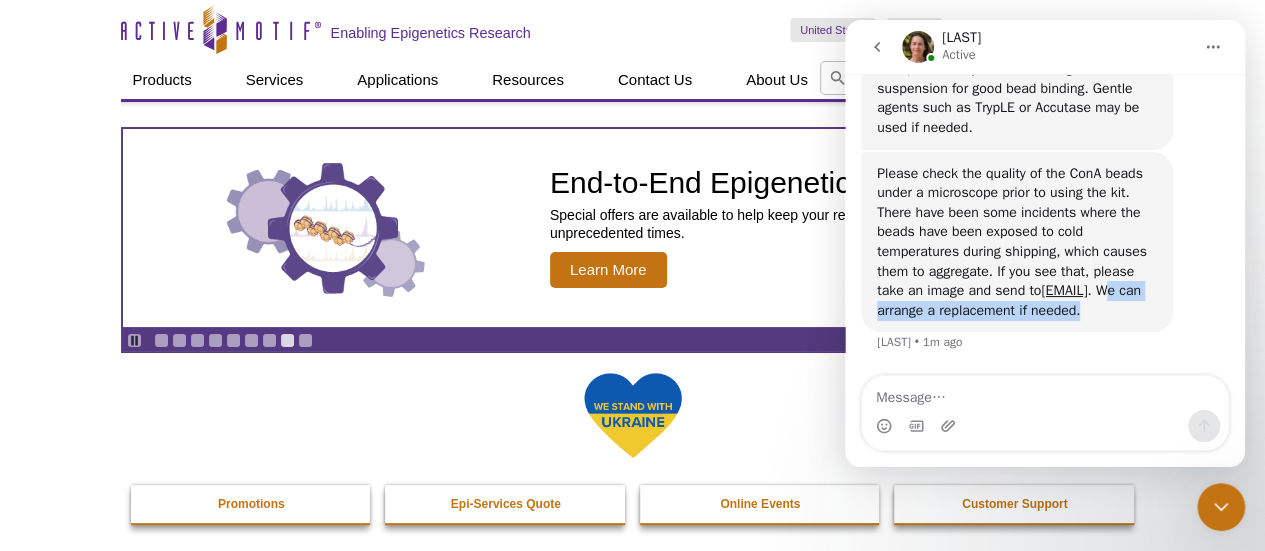 drag, startPoint x: 1090, startPoint y: 288, endPoint x: 1114, endPoint y: 311, distance: 33.24154 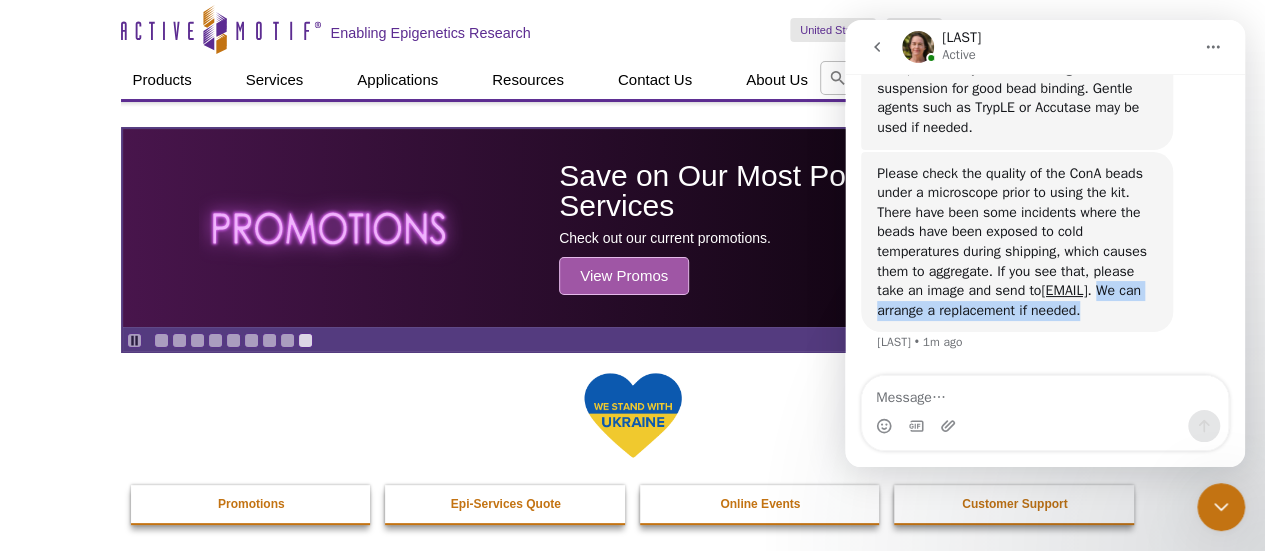drag, startPoint x: 1087, startPoint y: 311, endPoint x: 1074, endPoint y: 291, distance: 23.853722 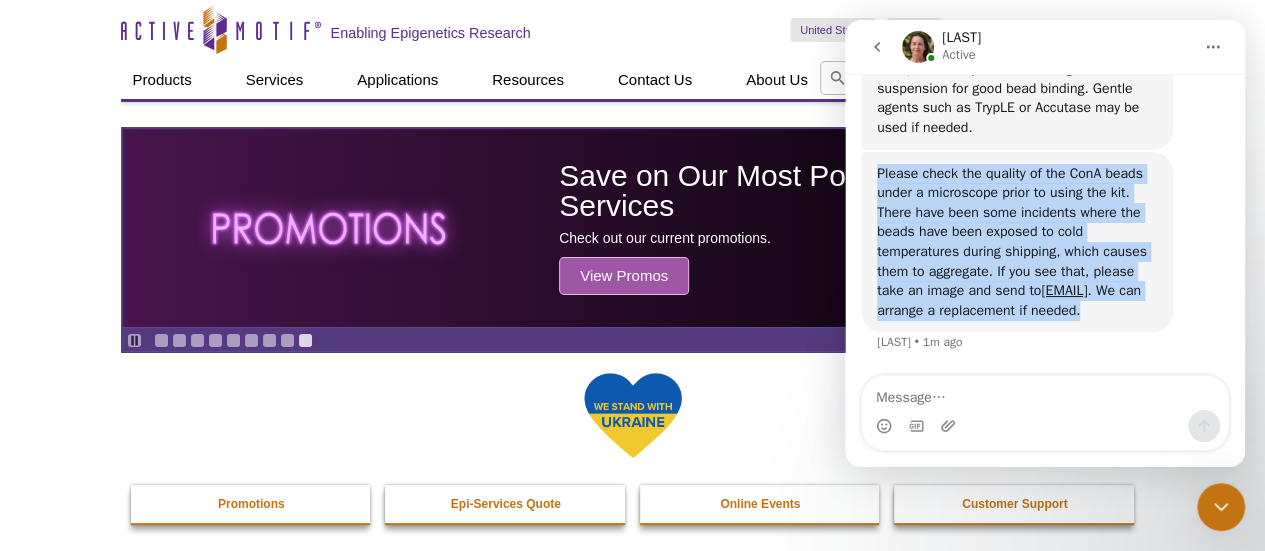 drag, startPoint x: 877, startPoint y: 154, endPoint x: 1105, endPoint y: 306, distance: 274.0219 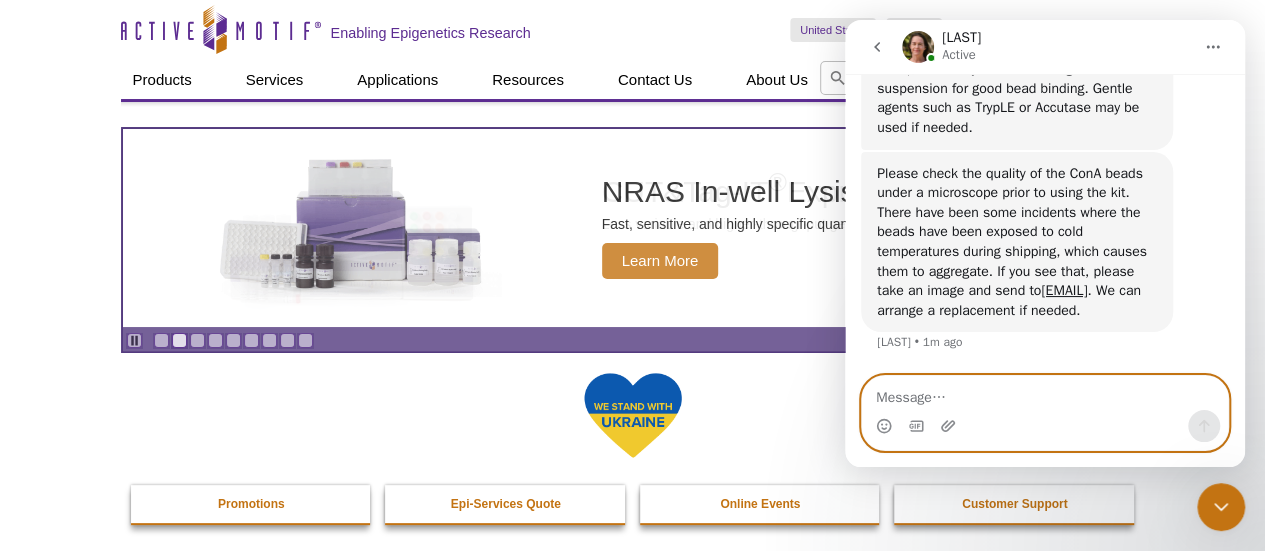 click at bounding box center [1045, 393] 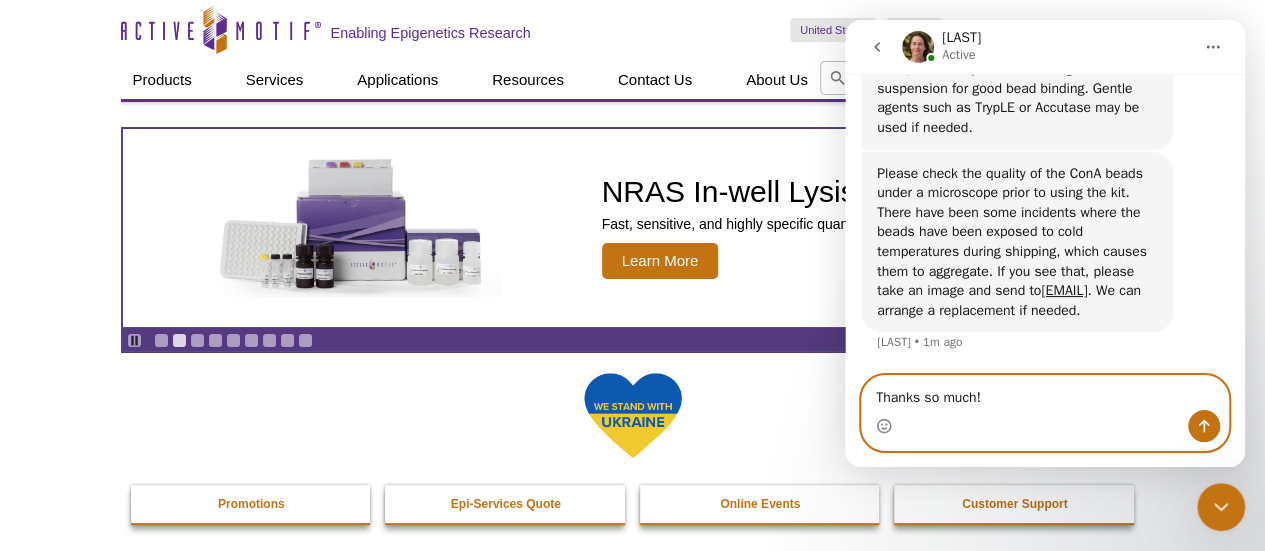 type on "Thanks so much!" 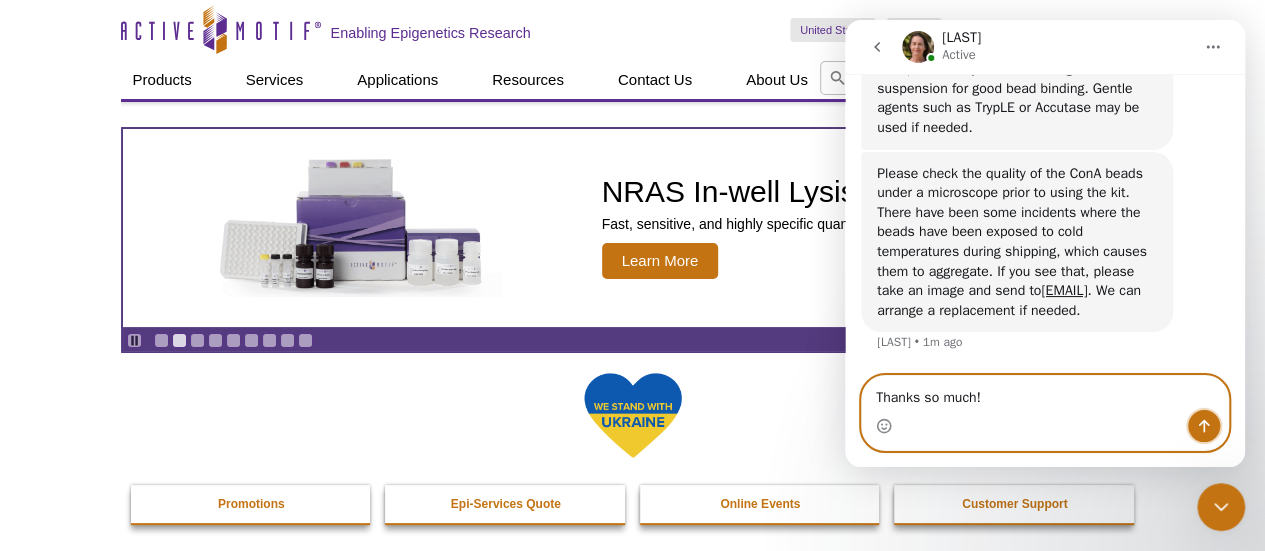 click at bounding box center (1204, 426) 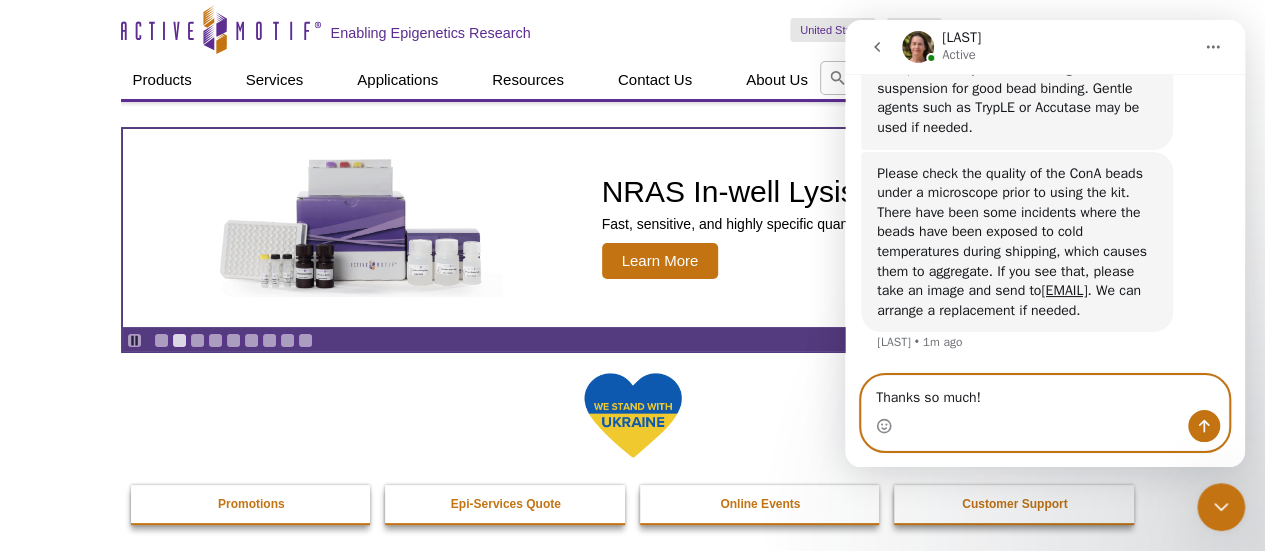 type 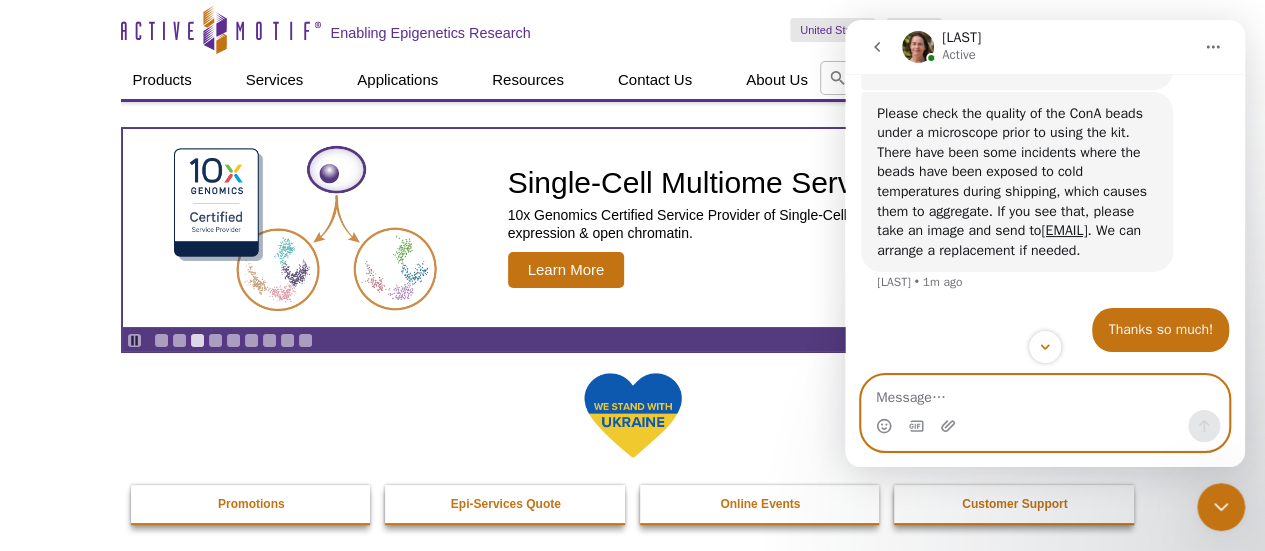 scroll, scrollTop: 1903, scrollLeft: 0, axis: vertical 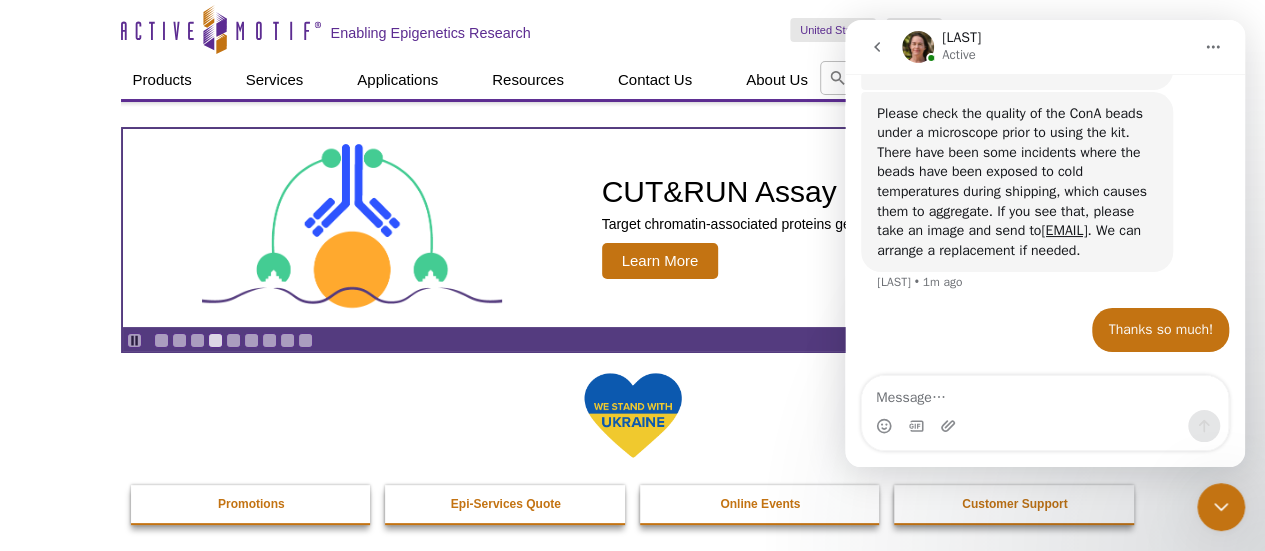 click on "Please check the quality of the ConA beads under a microscope prior to using the kit. There have been some incidents where the beads have been exposed to cold temperatures during shipping, which causes them to aggregate. If you see that, please take an image and send to  [EMAIL] . We can arrange a replacement if needed.  [FIRST]    •   1m ago" at bounding box center [1045, 200] 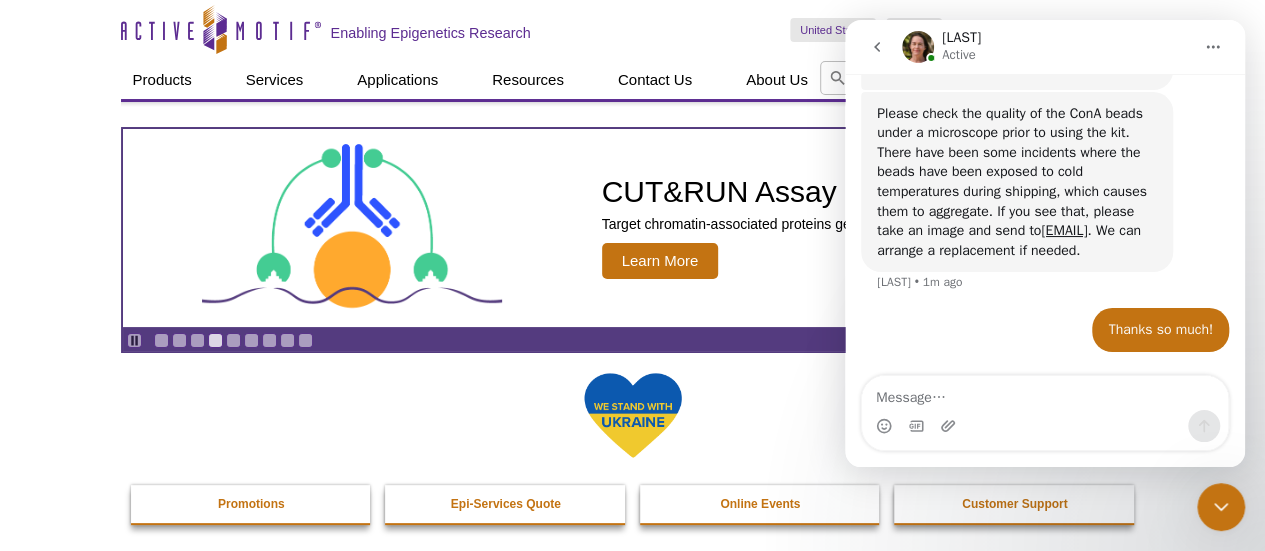 click 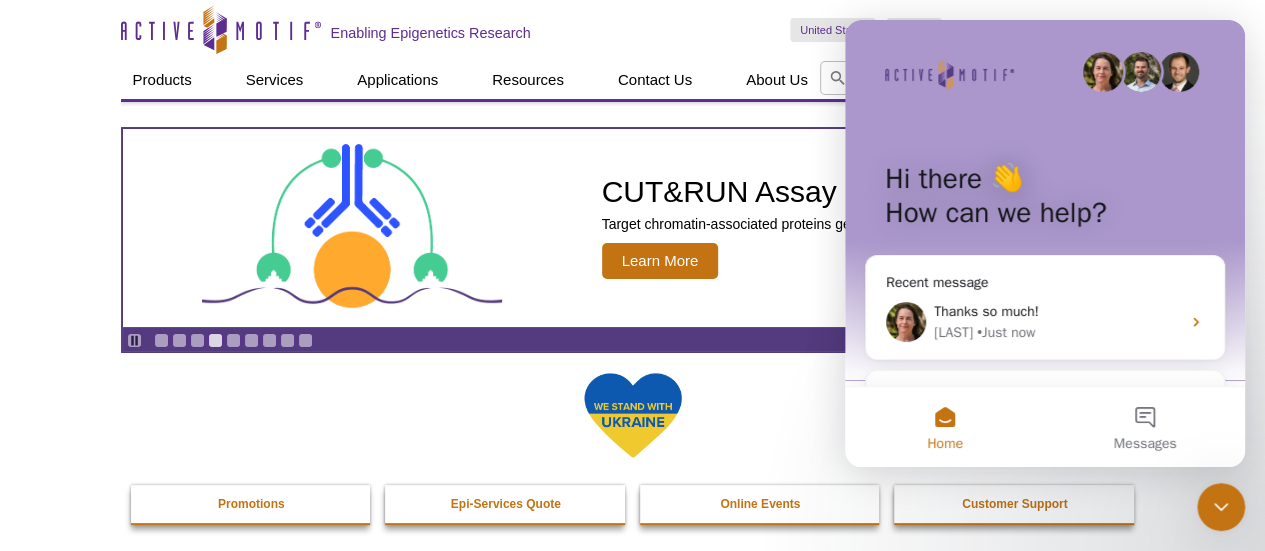 scroll, scrollTop: 0, scrollLeft: 0, axis: both 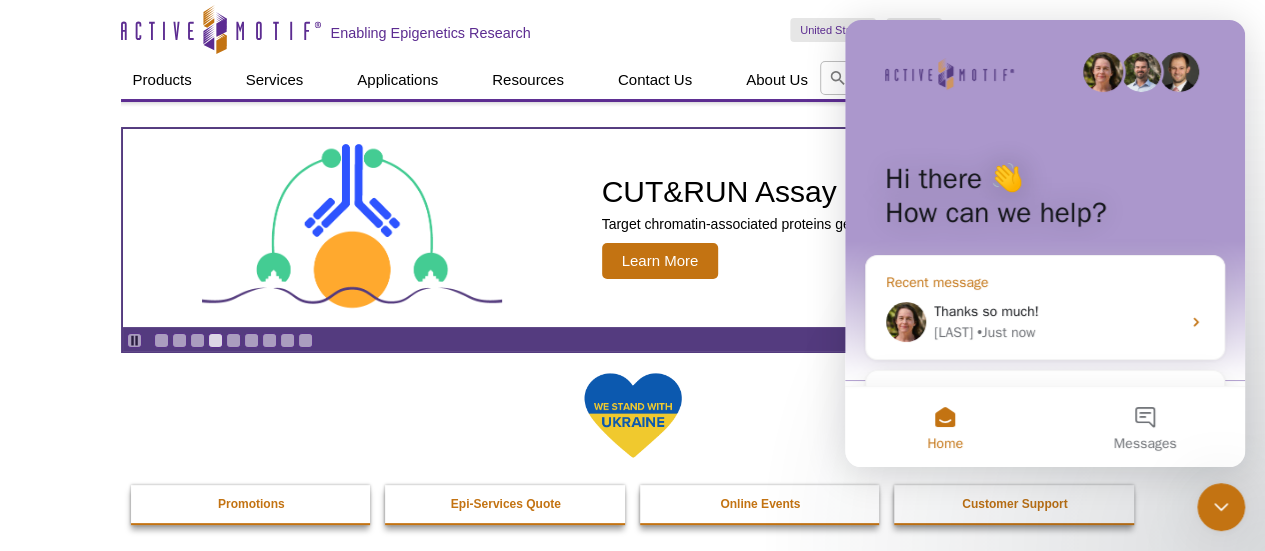 click on "Thanks so much!" at bounding box center (986, 311) 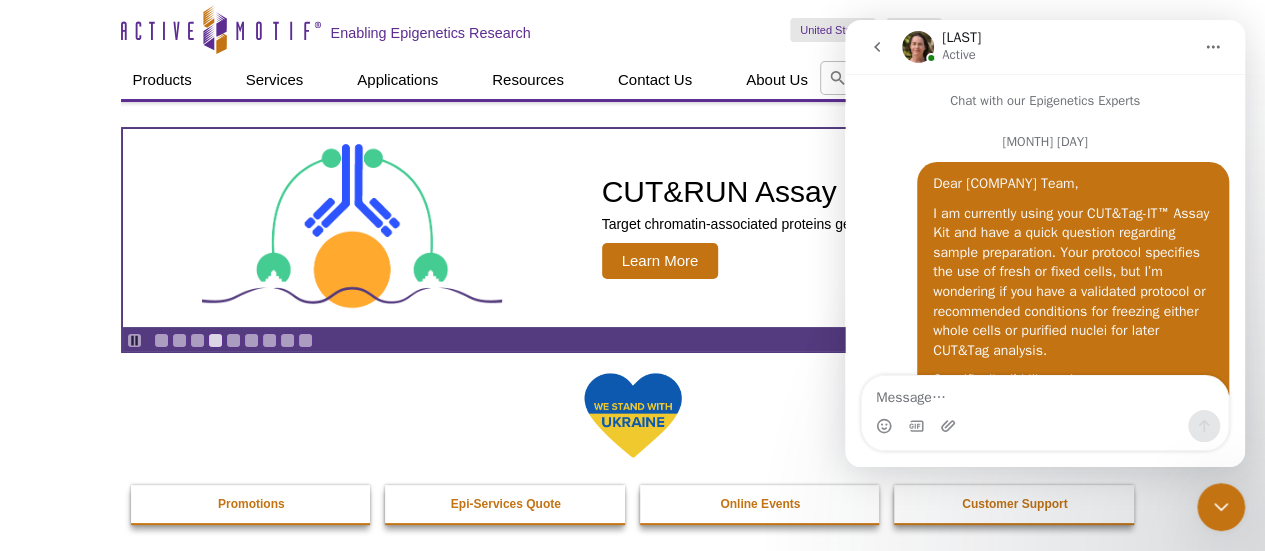 scroll, scrollTop: 0, scrollLeft: 0, axis: both 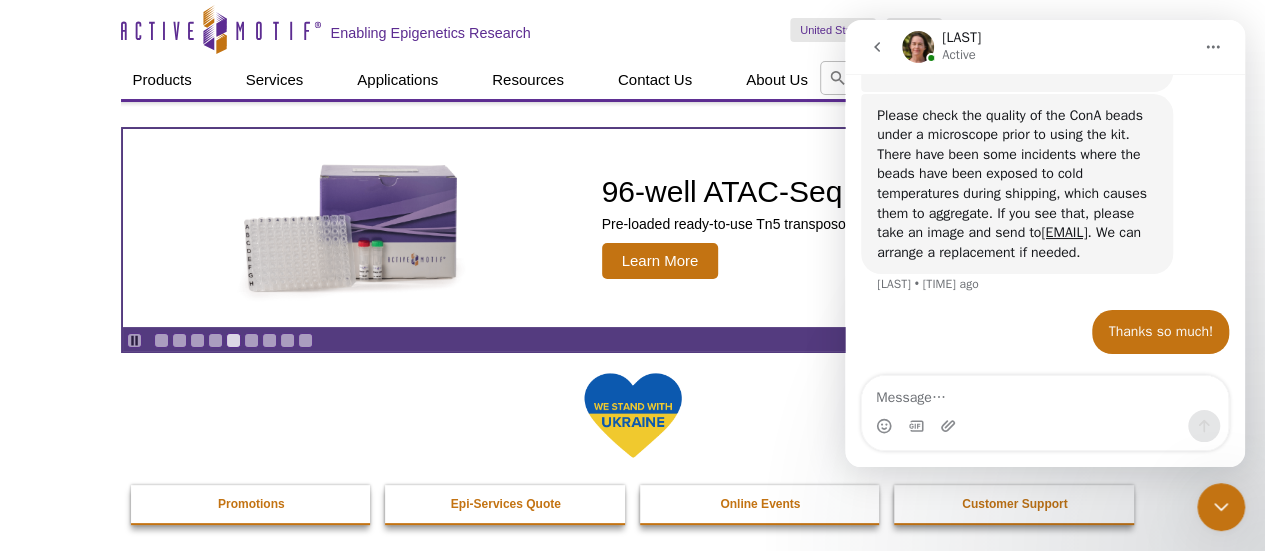 click 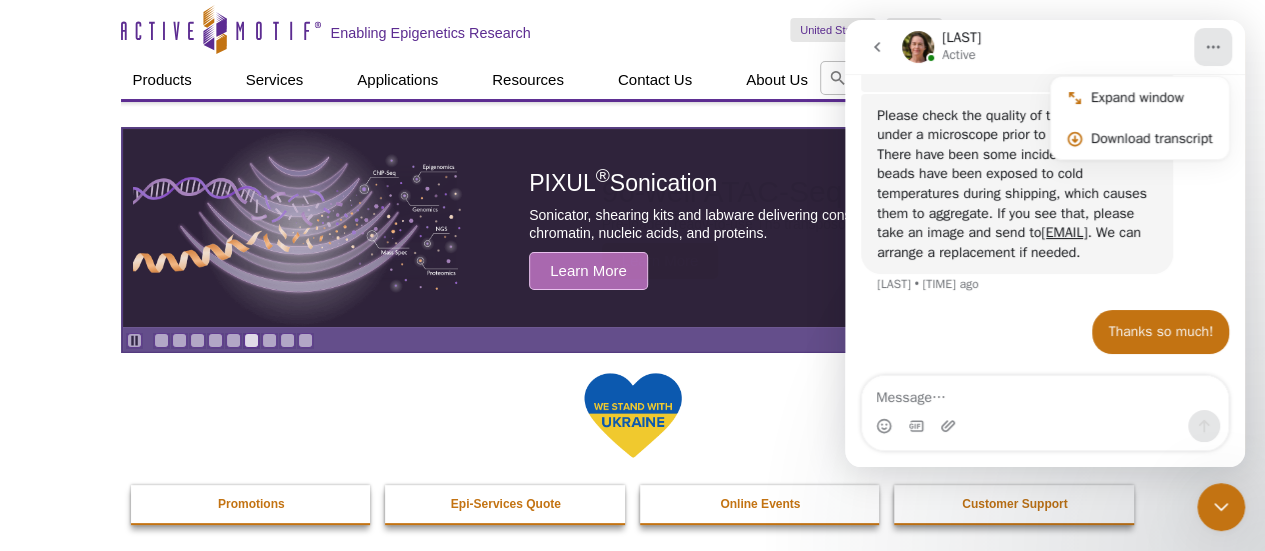 click on "Please check the quality of the ConA beads under a microscope prior to using the kit. There have been some incidents where the beads have been exposed to cold temperatures during shipping, which causes them to aggregate. If you see that, please take an image and send to  [EMAIL] . We can arrange a replacement if needed." at bounding box center (1017, 184) 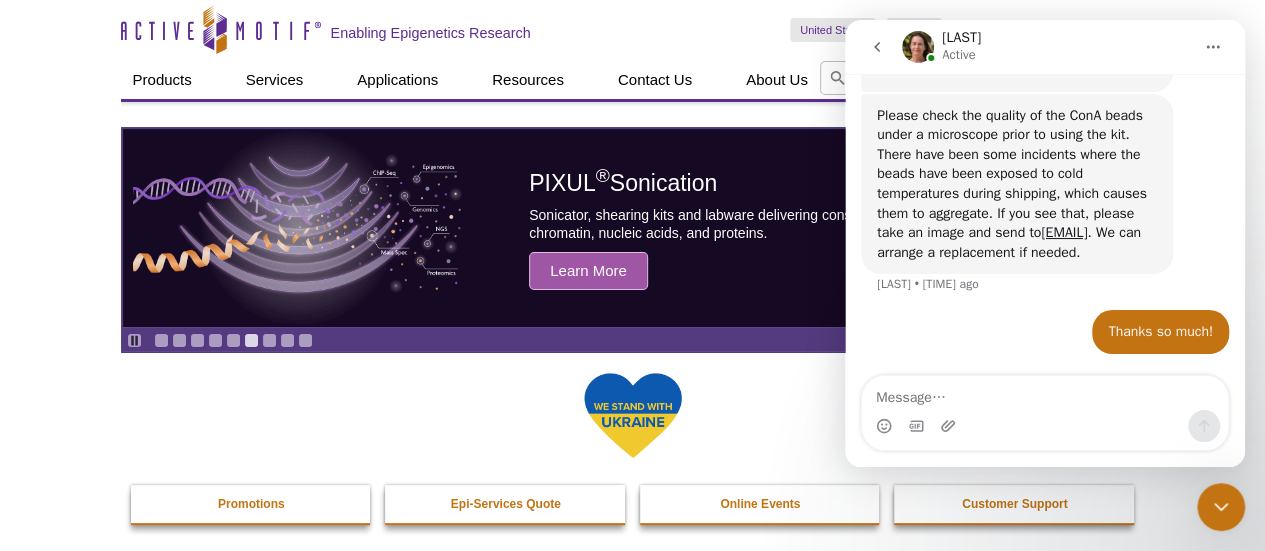 click at bounding box center [1221, 507] 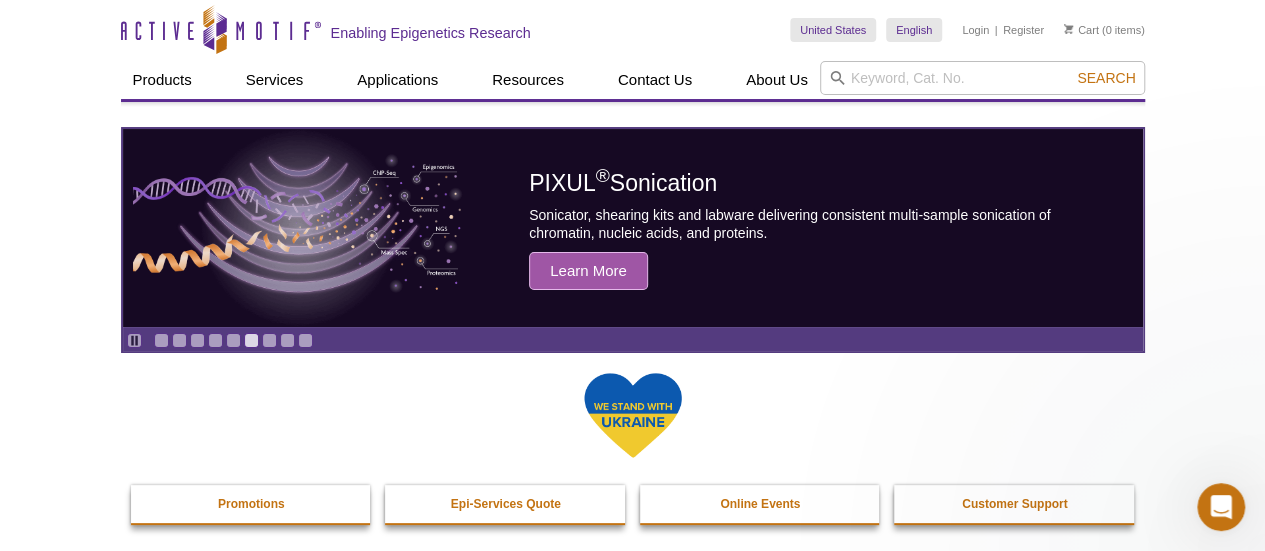 scroll, scrollTop: 0, scrollLeft: 0, axis: both 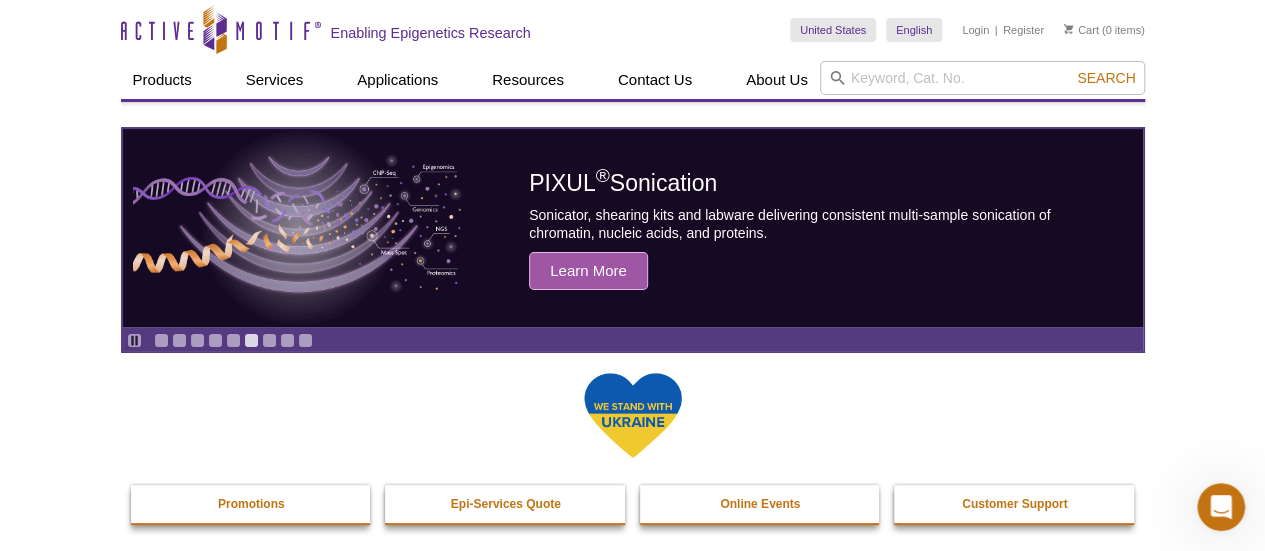 drag, startPoint x: 22, startPoint y: 29, endPoint x: 833, endPoint y: 451, distance: 914.2237 